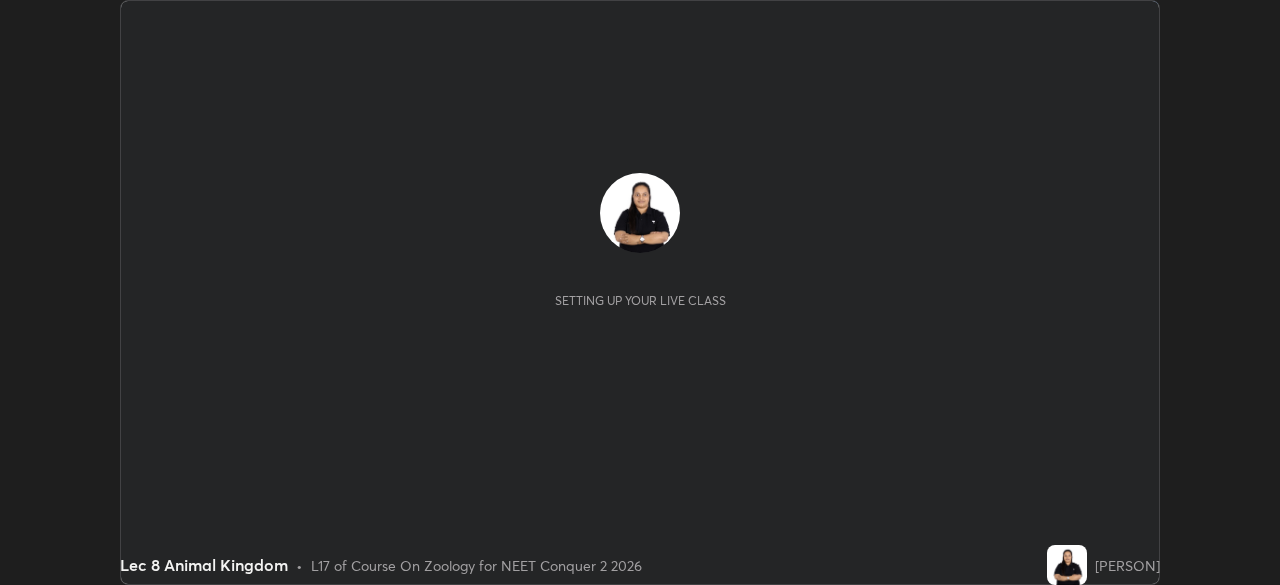scroll, scrollTop: 0, scrollLeft: 0, axis: both 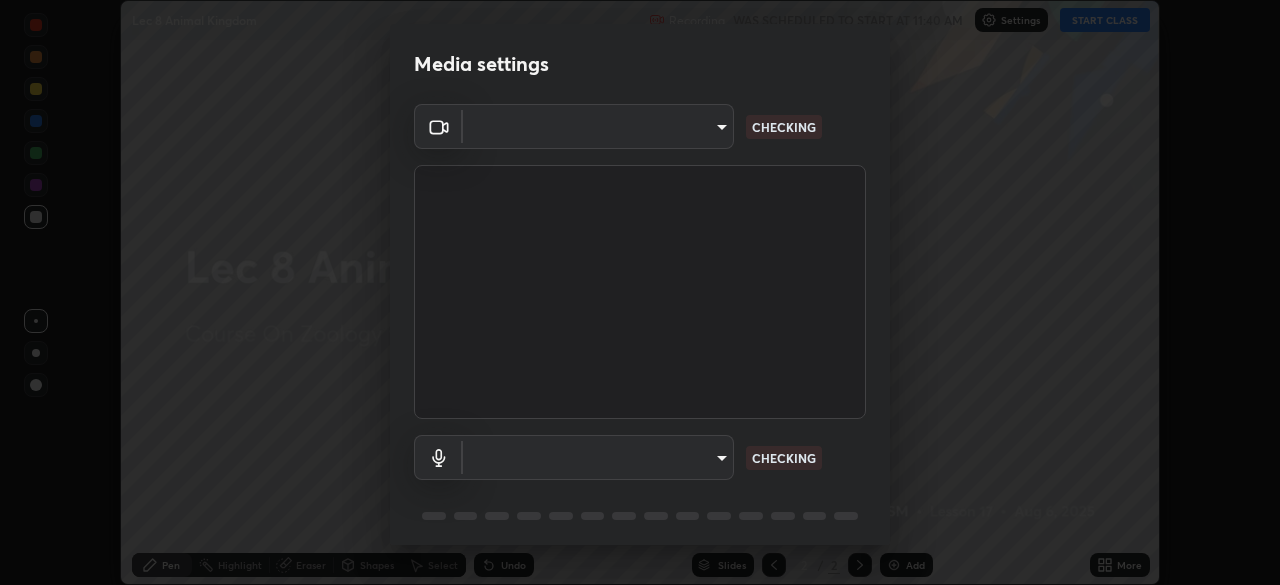 type on "bba66c41345857dcc9a6d4c580dc01eb5c8f13e357e582705132971b55534d29" 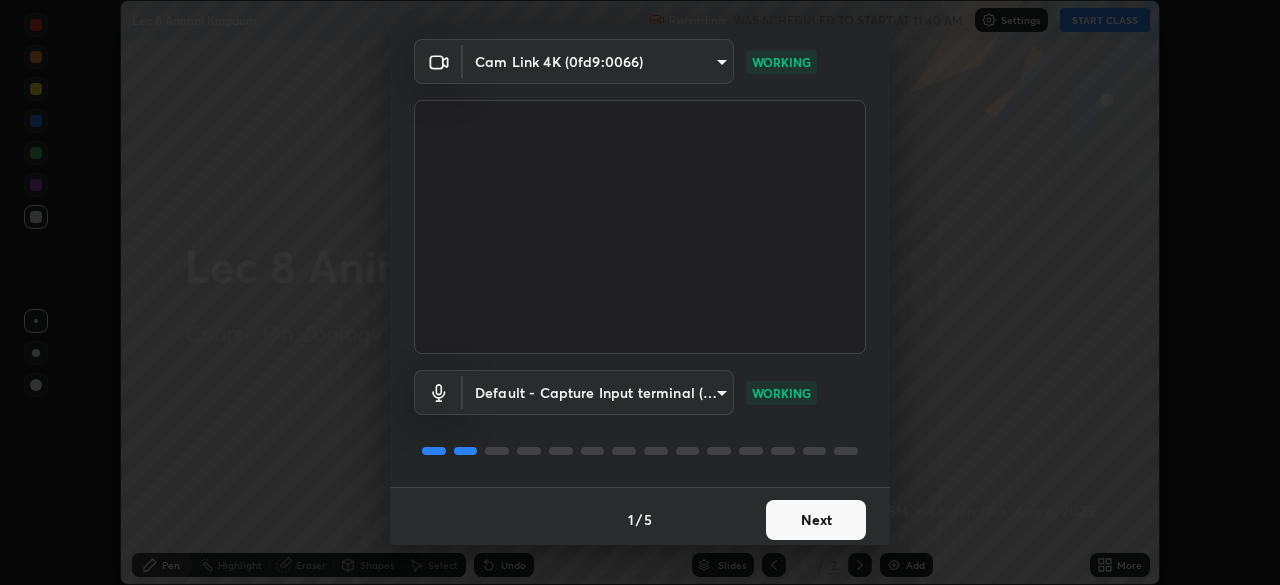 scroll, scrollTop: 71, scrollLeft: 0, axis: vertical 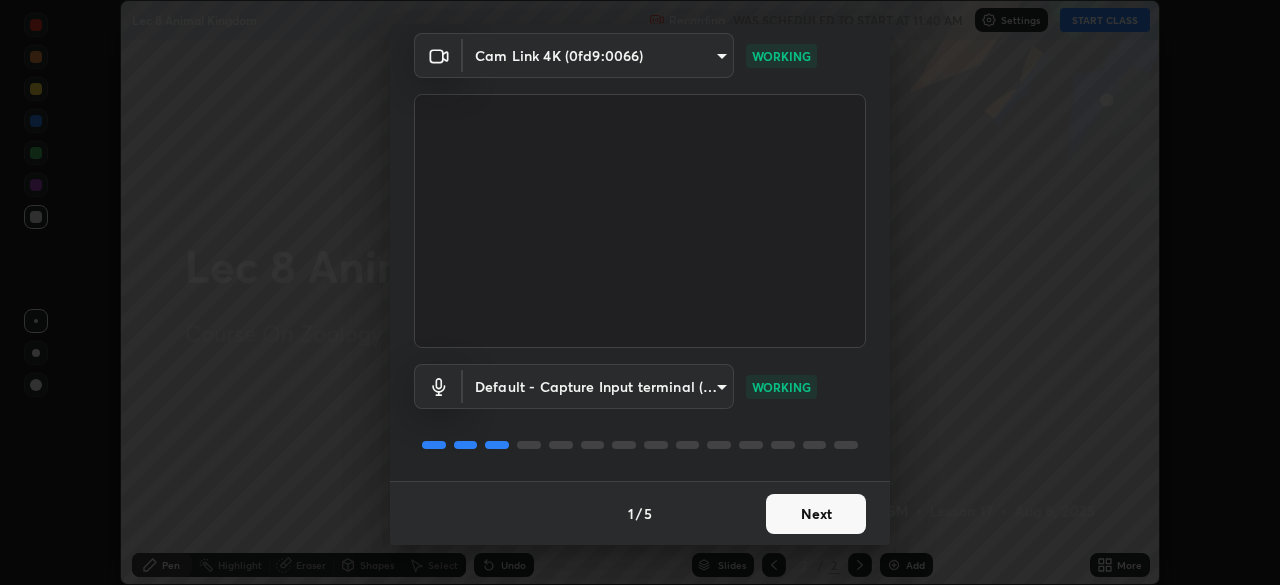 click on "Next" at bounding box center (816, 514) 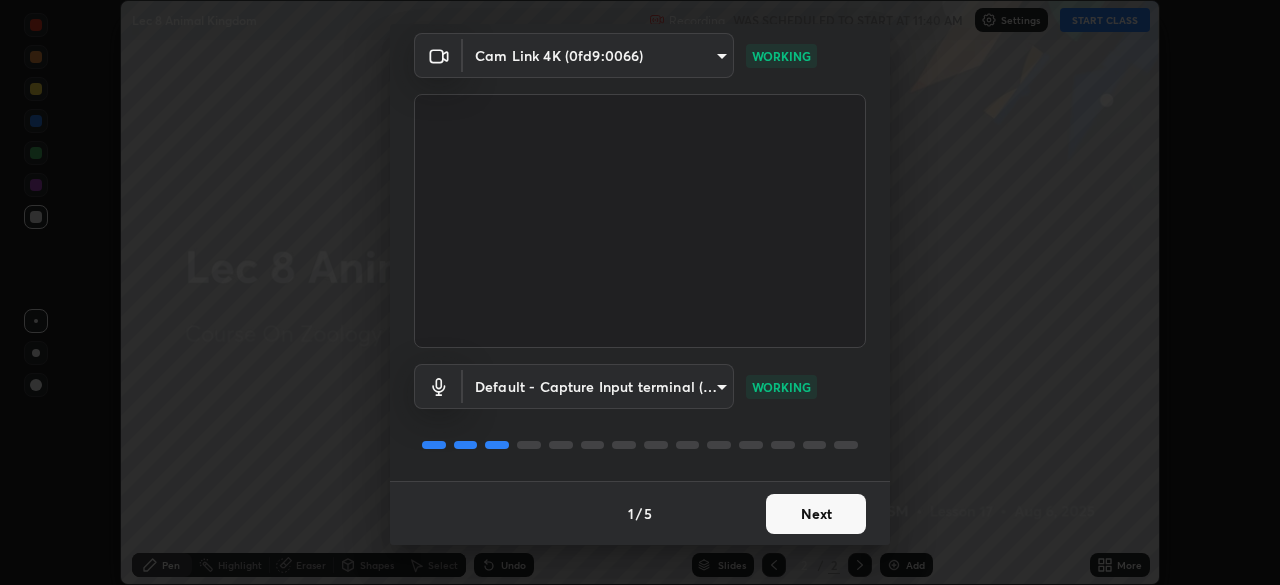 scroll, scrollTop: 0, scrollLeft: 0, axis: both 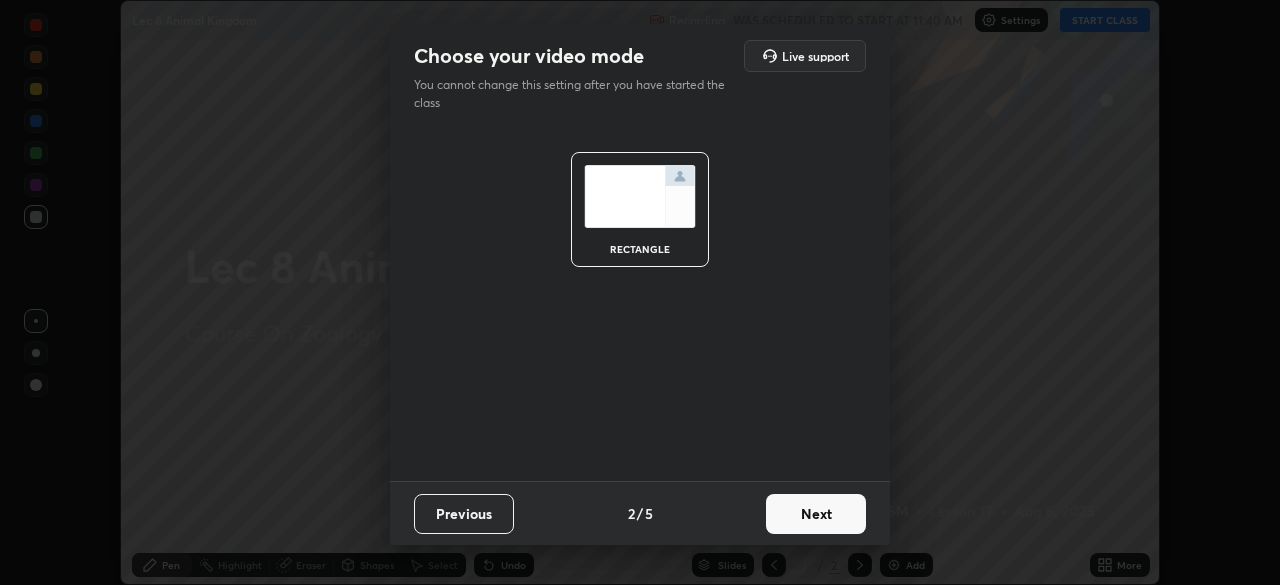 click on "Next" at bounding box center (816, 514) 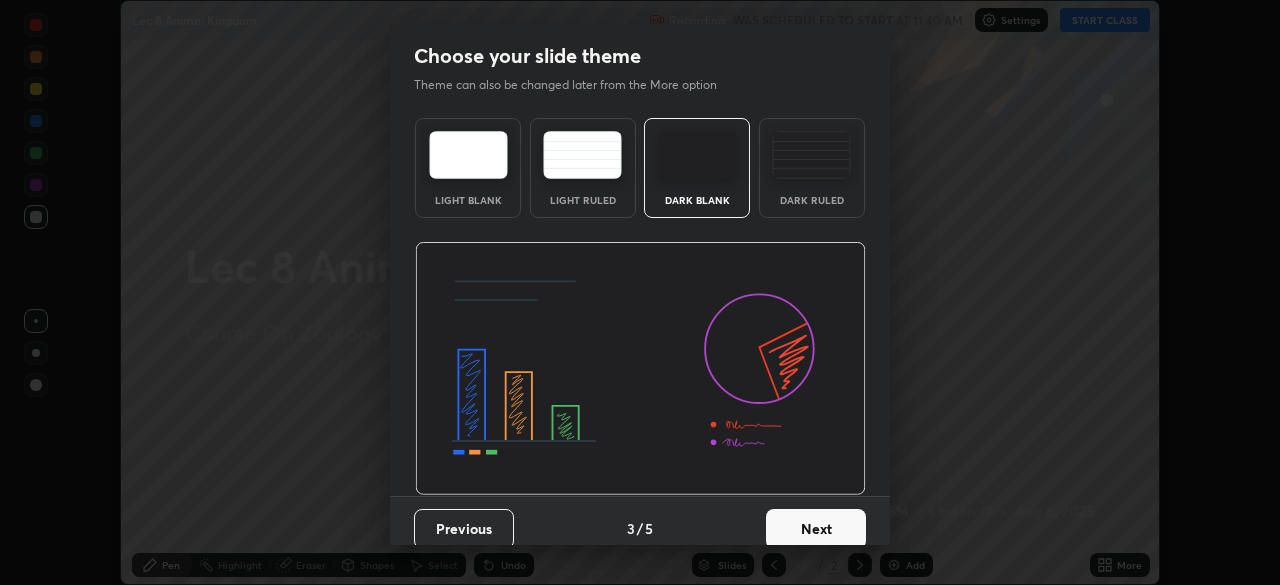click on "Next" at bounding box center (816, 529) 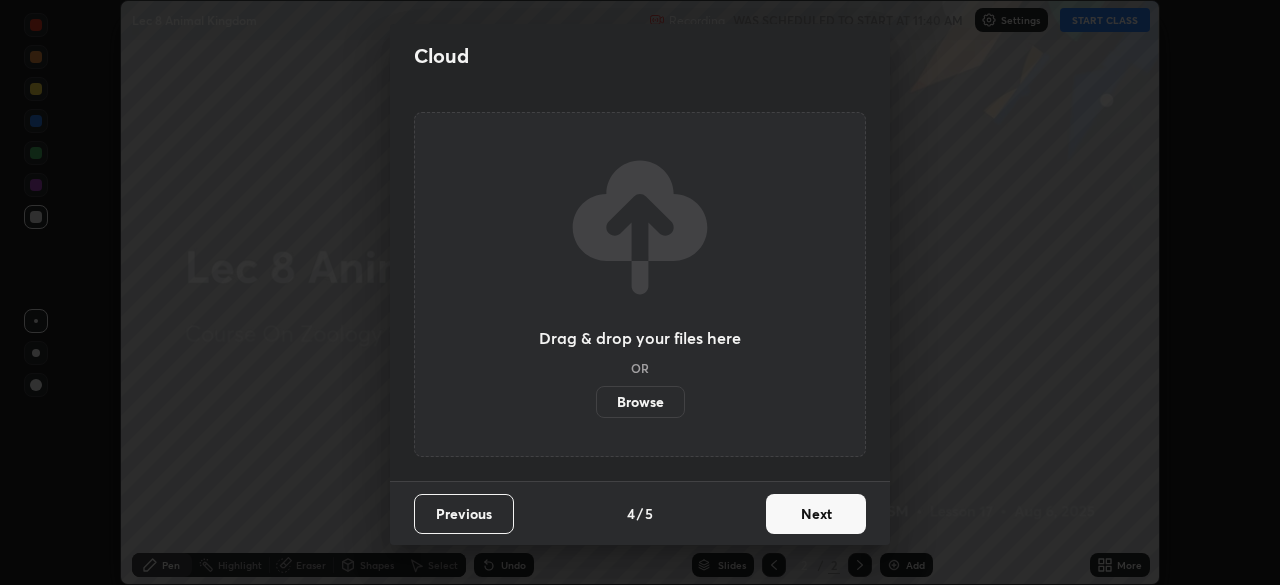 click on "Next" at bounding box center [816, 514] 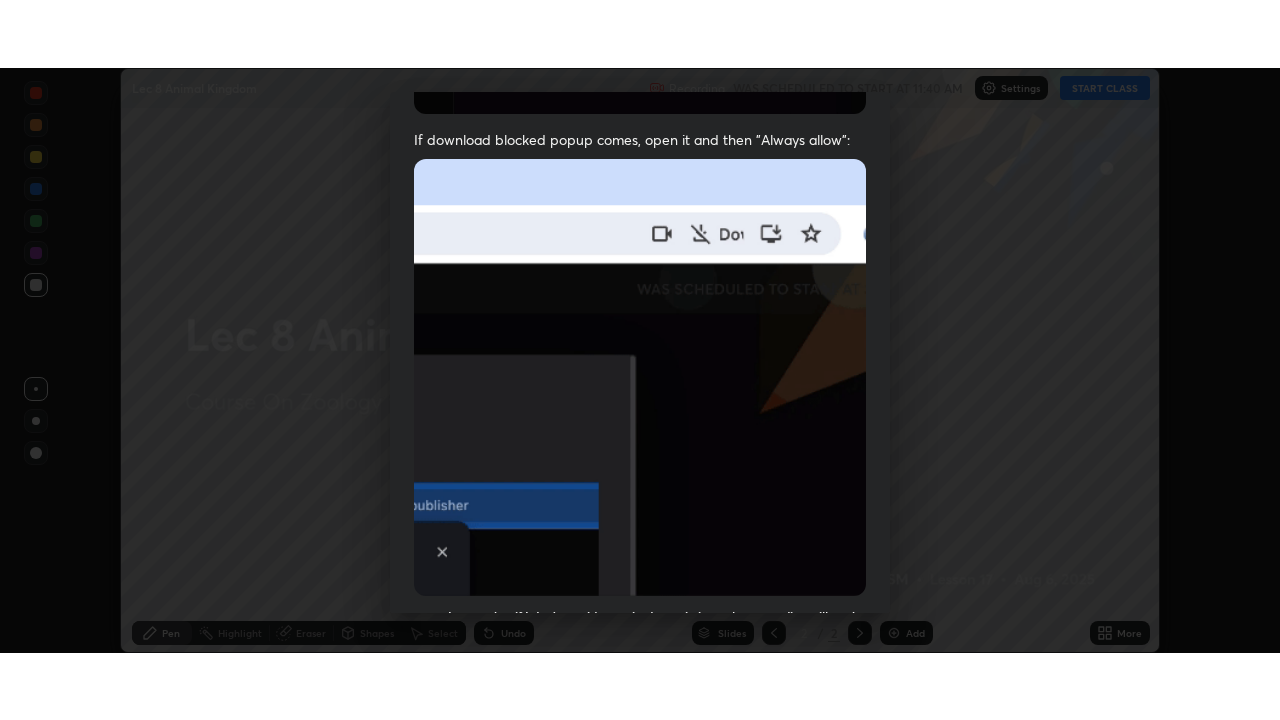 scroll, scrollTop: 479, scrollLeft: 0, axis: vertical 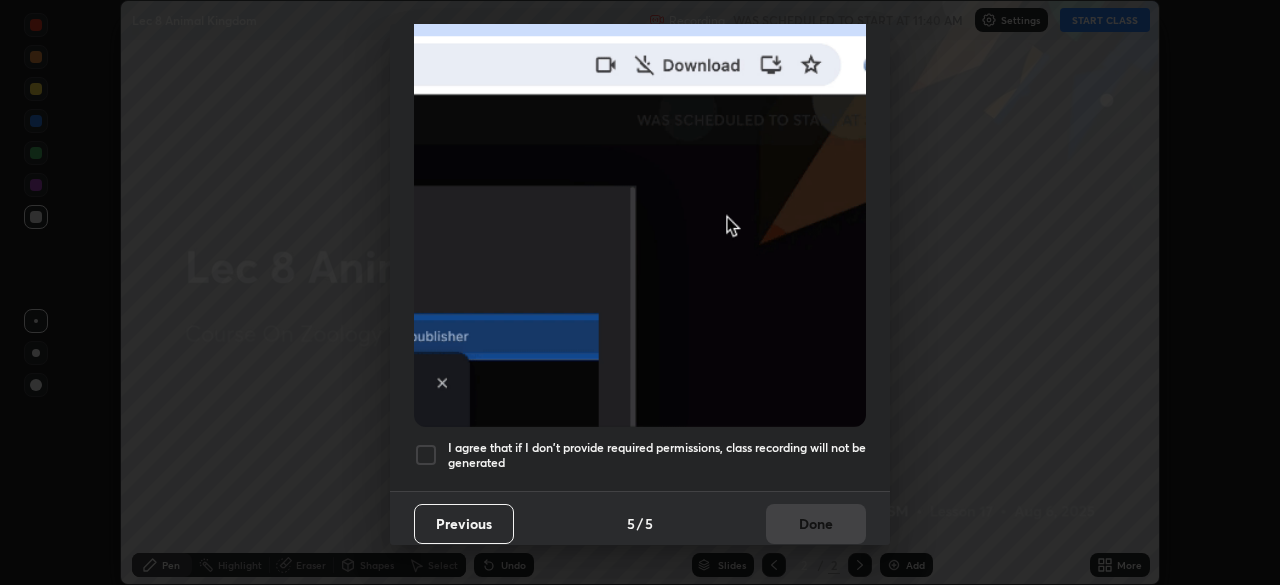 click at bounding box center [426, 455] 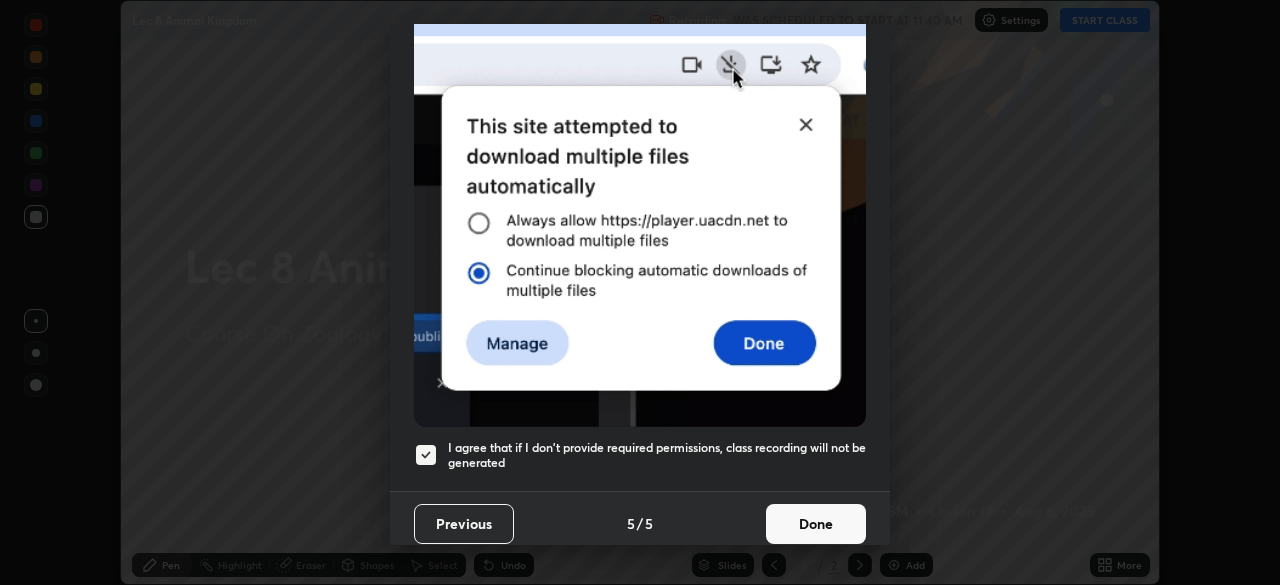 click on "Done" at bounding box center [816, 524] 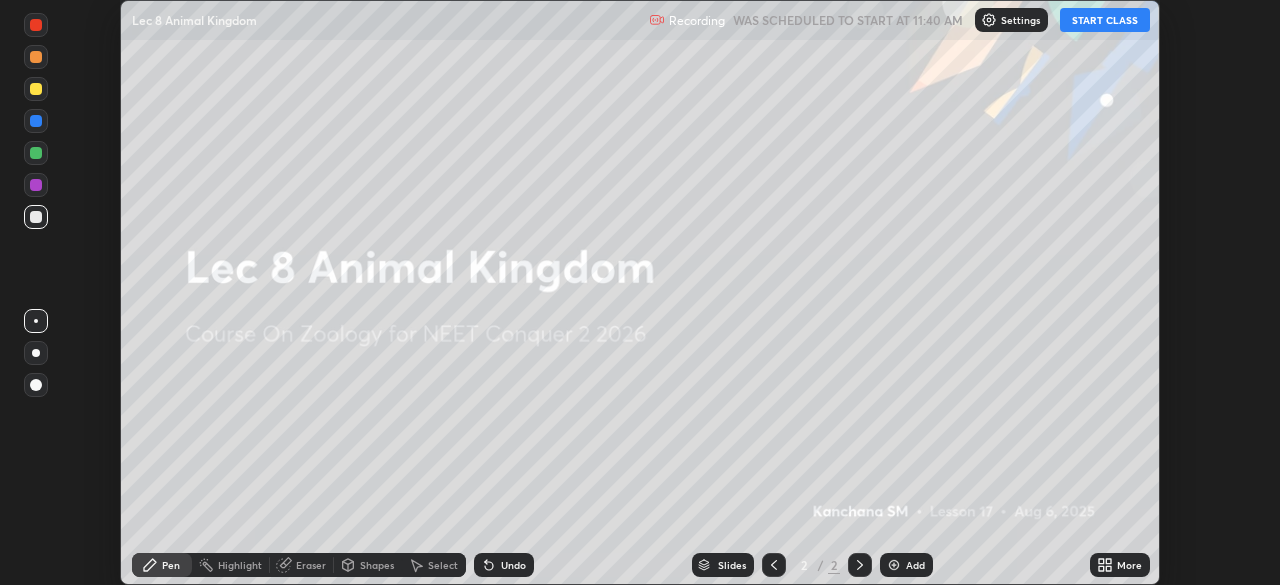 click on "START CLASS" at bounding box center (1105, 20) 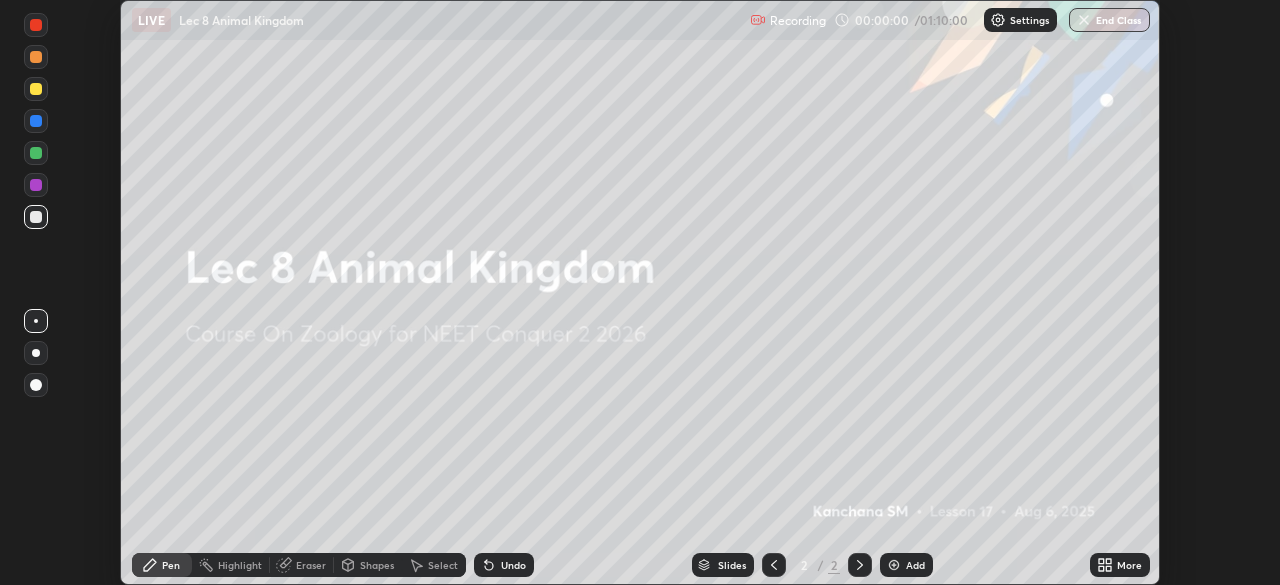 click 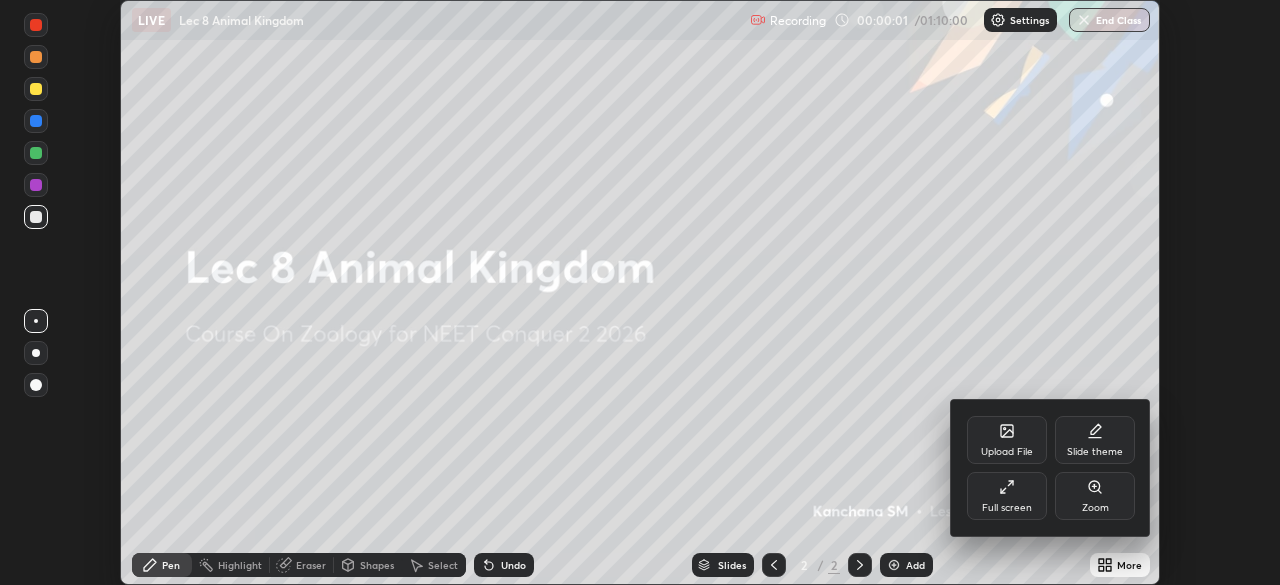 click on "Full screen" at bounding box center [1007, 496] 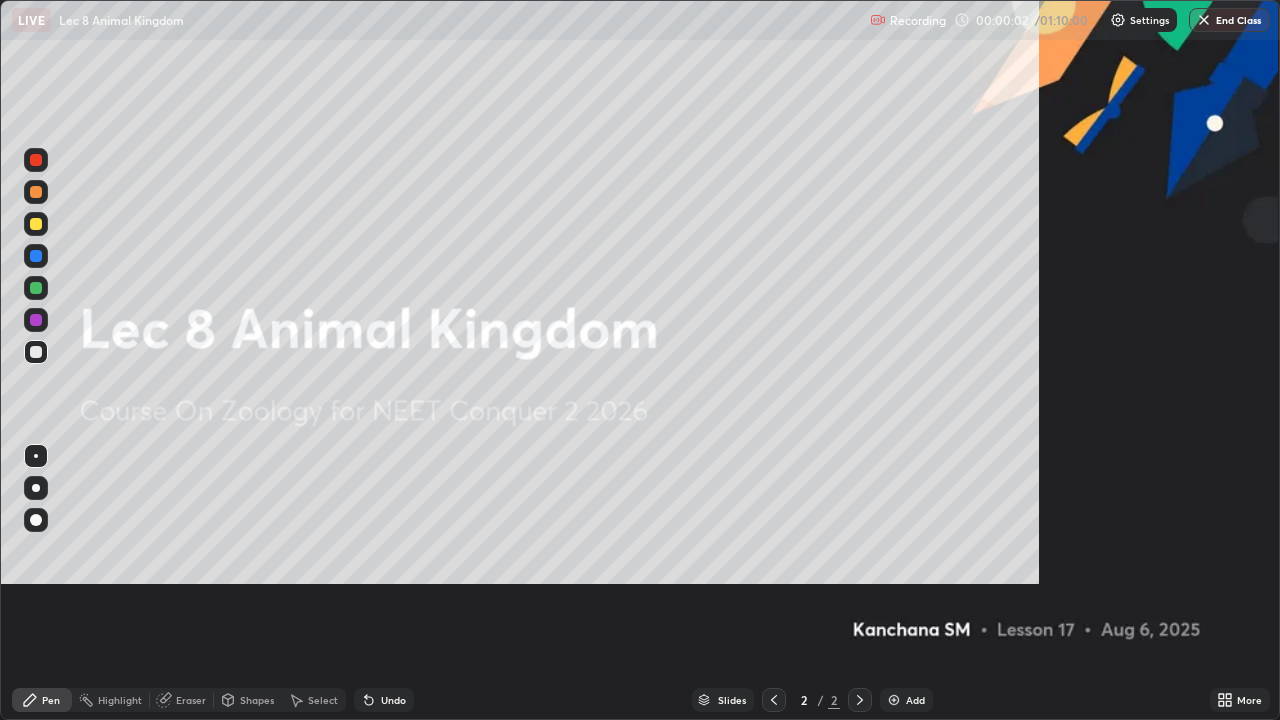scroll, scrollTop: 99280, scrollLeft: 98720, axis: both 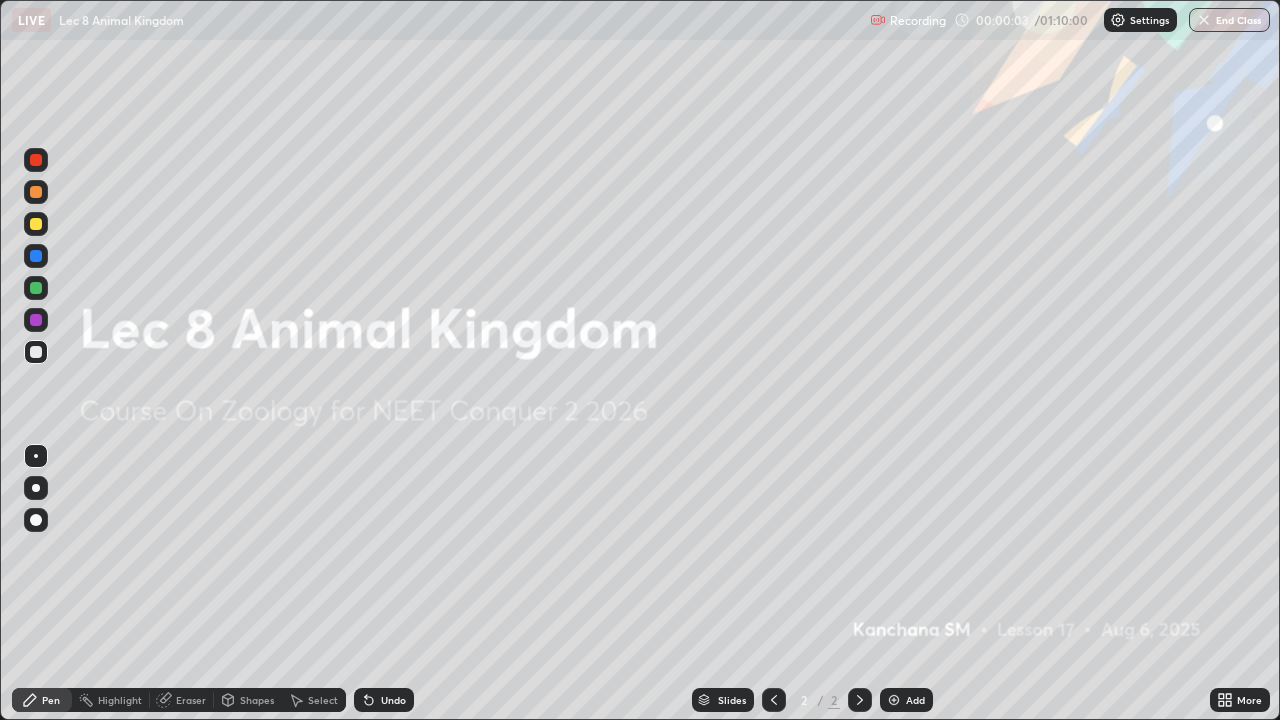 click at bounding box center (894, 700) 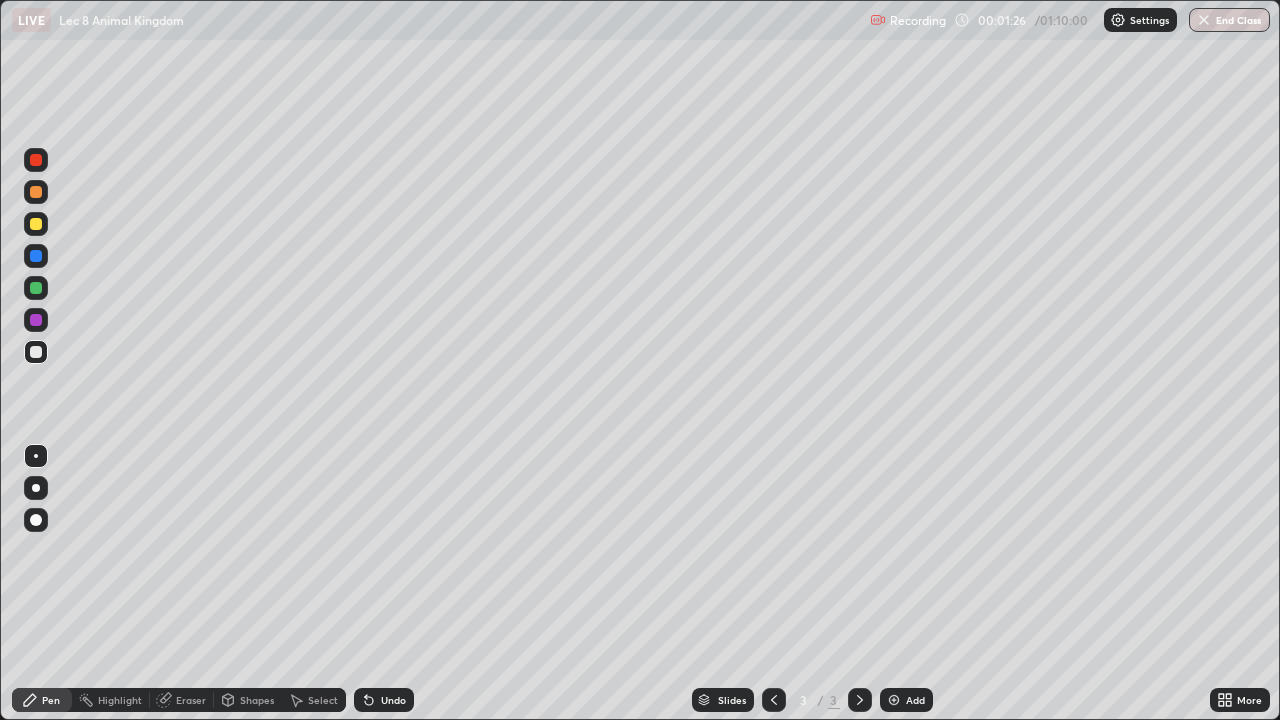 click at bounding box center (36, 224) 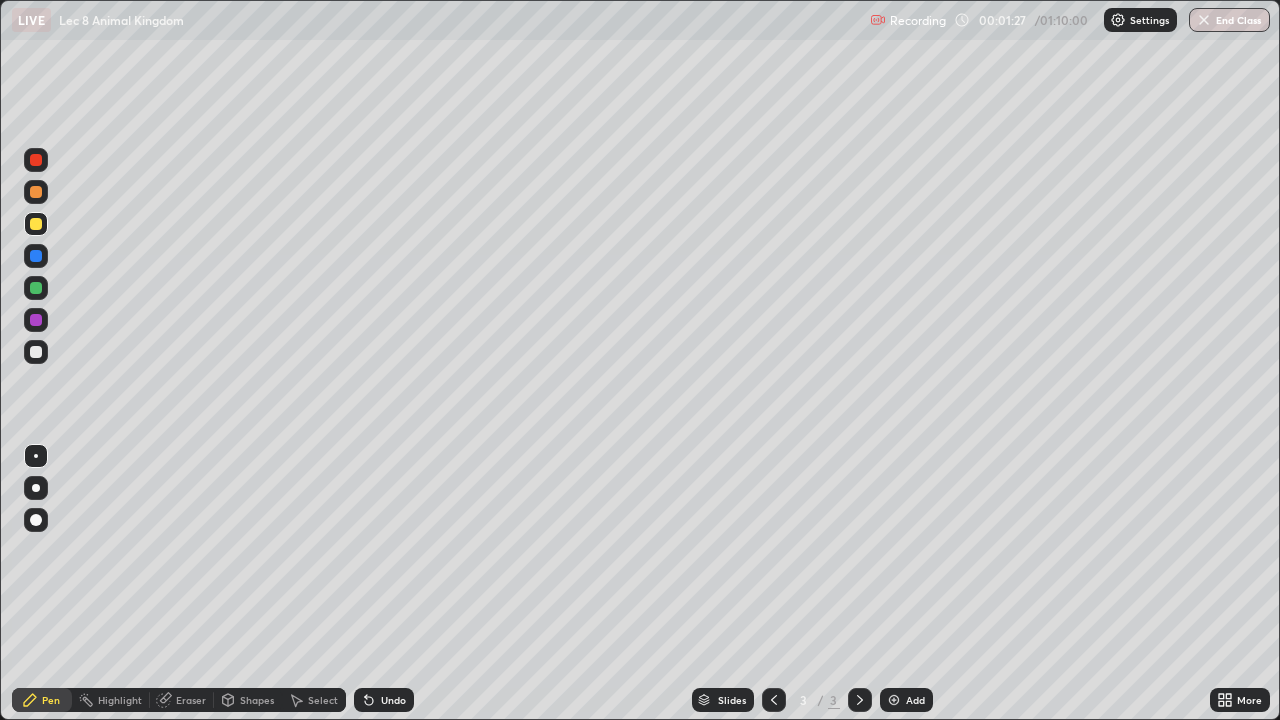 click at bounding box center (36, 520) 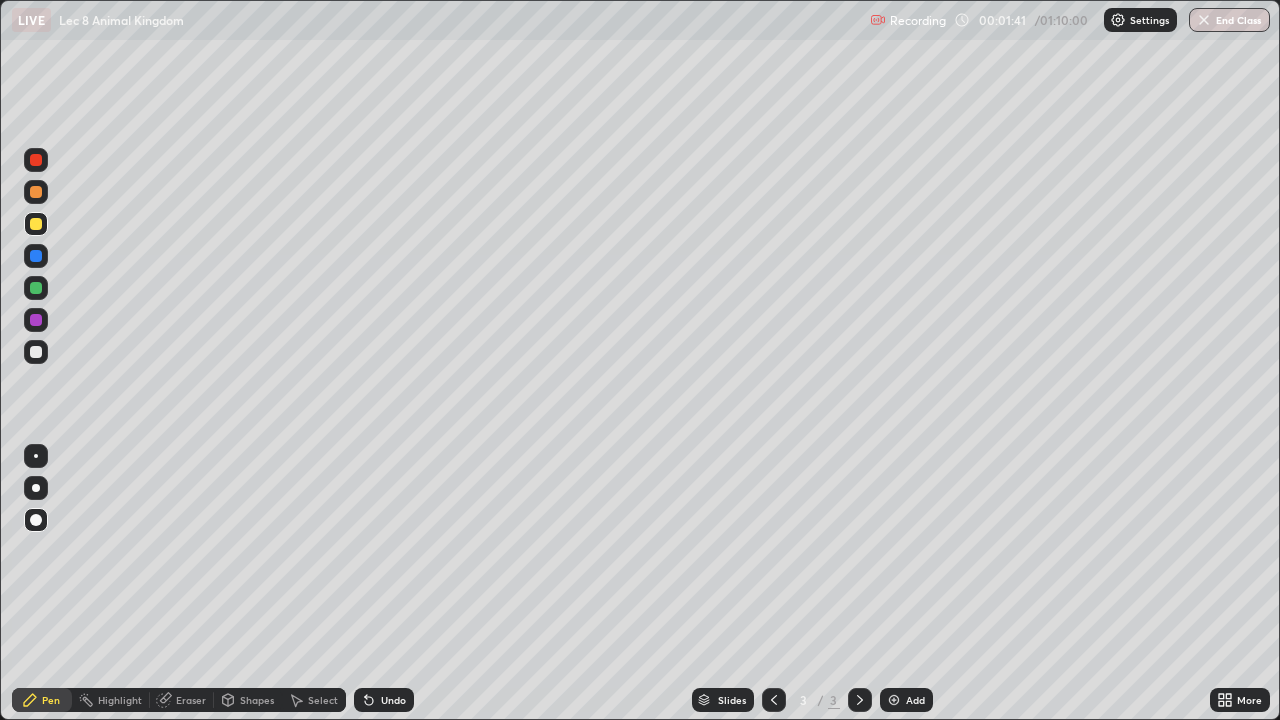 click on "Select" at bounding box center [314, 700] 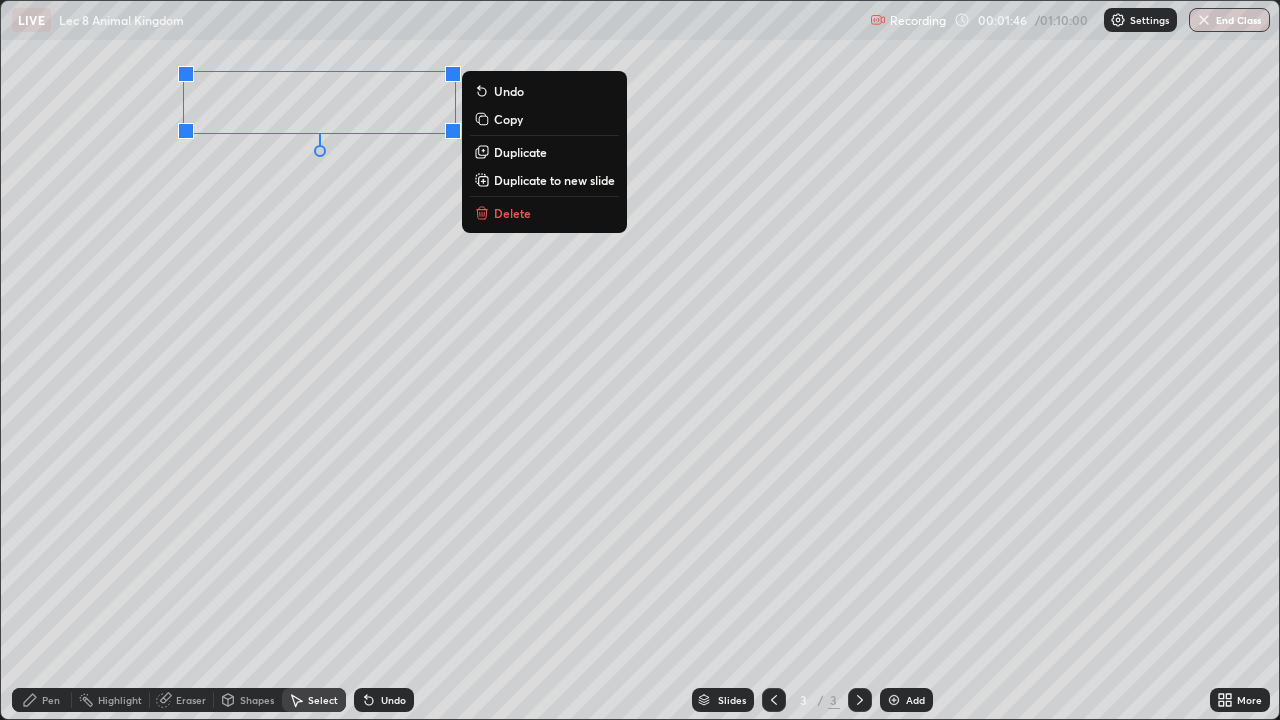 click on "0 ° Undo Copy Duplicate Duplicate to new slide Delete" at bounding box center [640, 360] 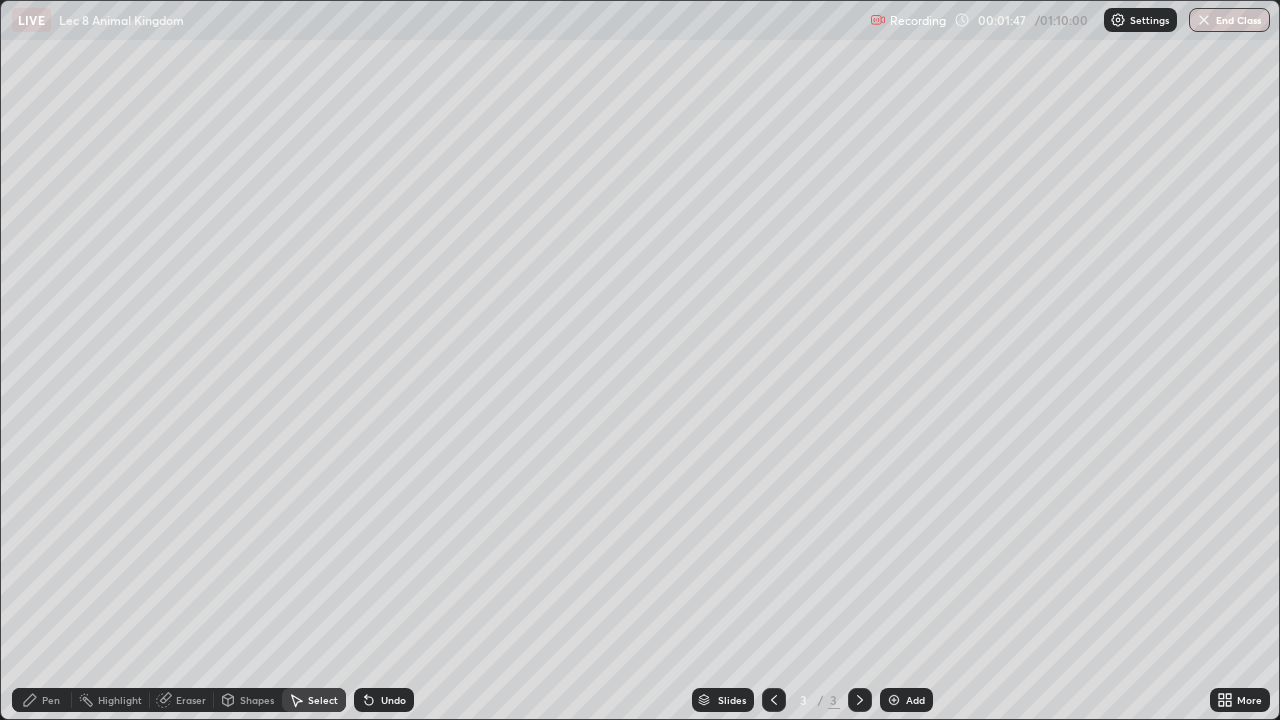 click on "Pen" at bounding box center [51, 700] 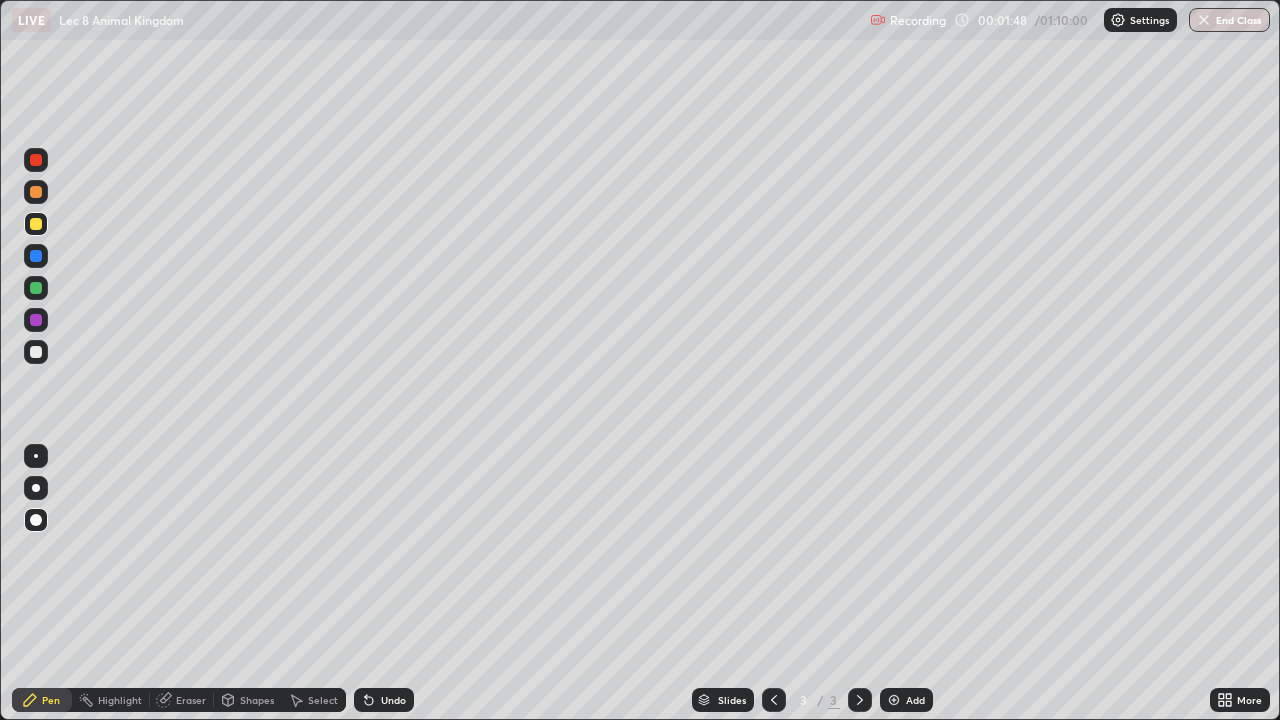 click at bounding box center (36, 352) 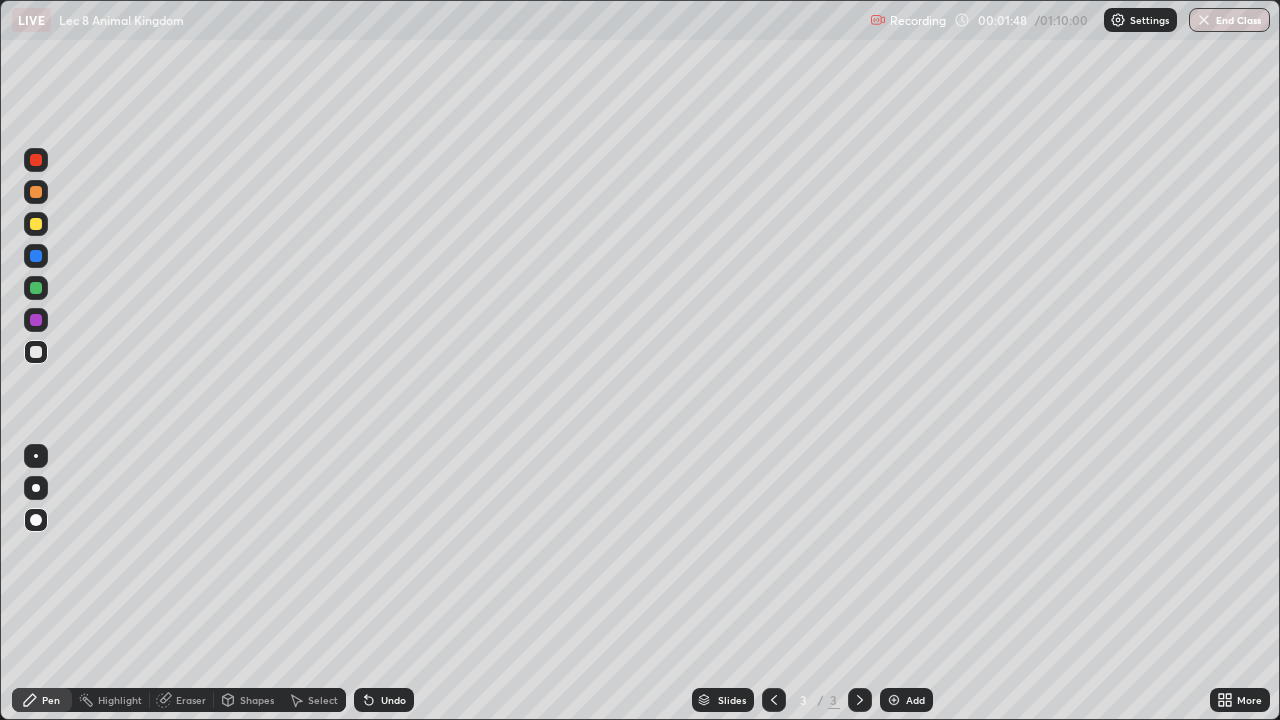 click at bounding box center [36, 488] 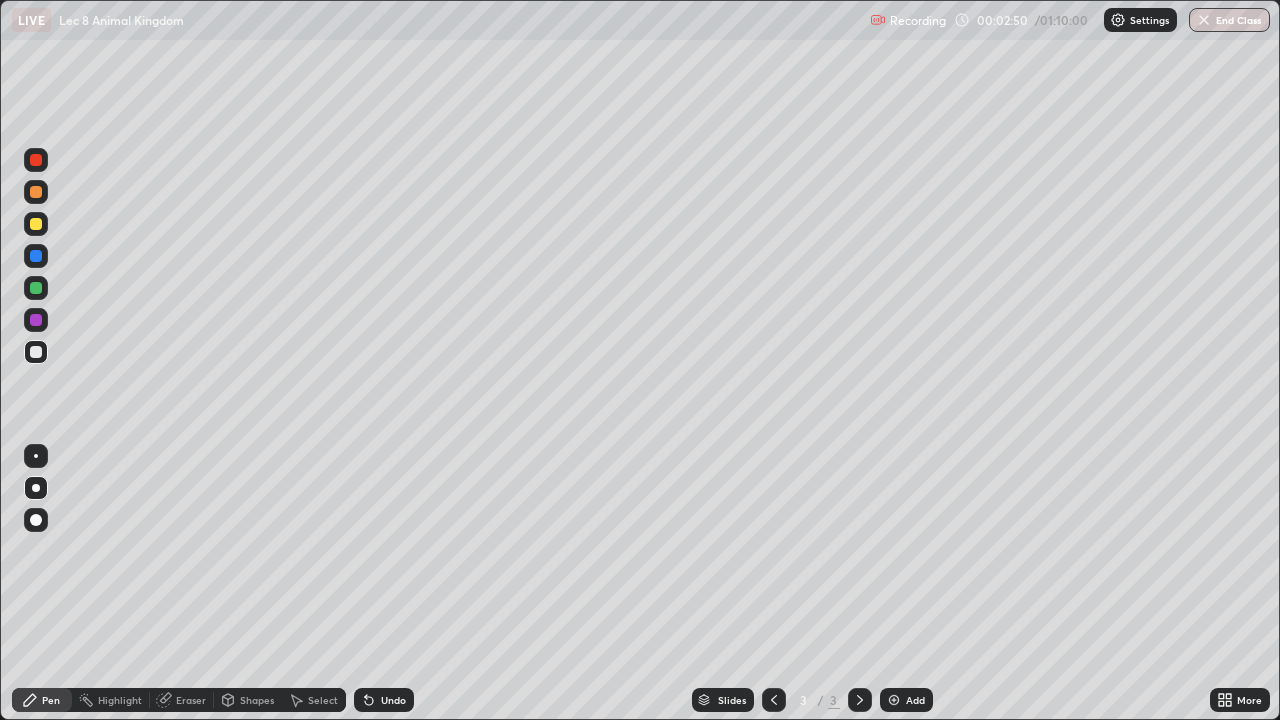 click on "Select" at bounding box center [323, 700] 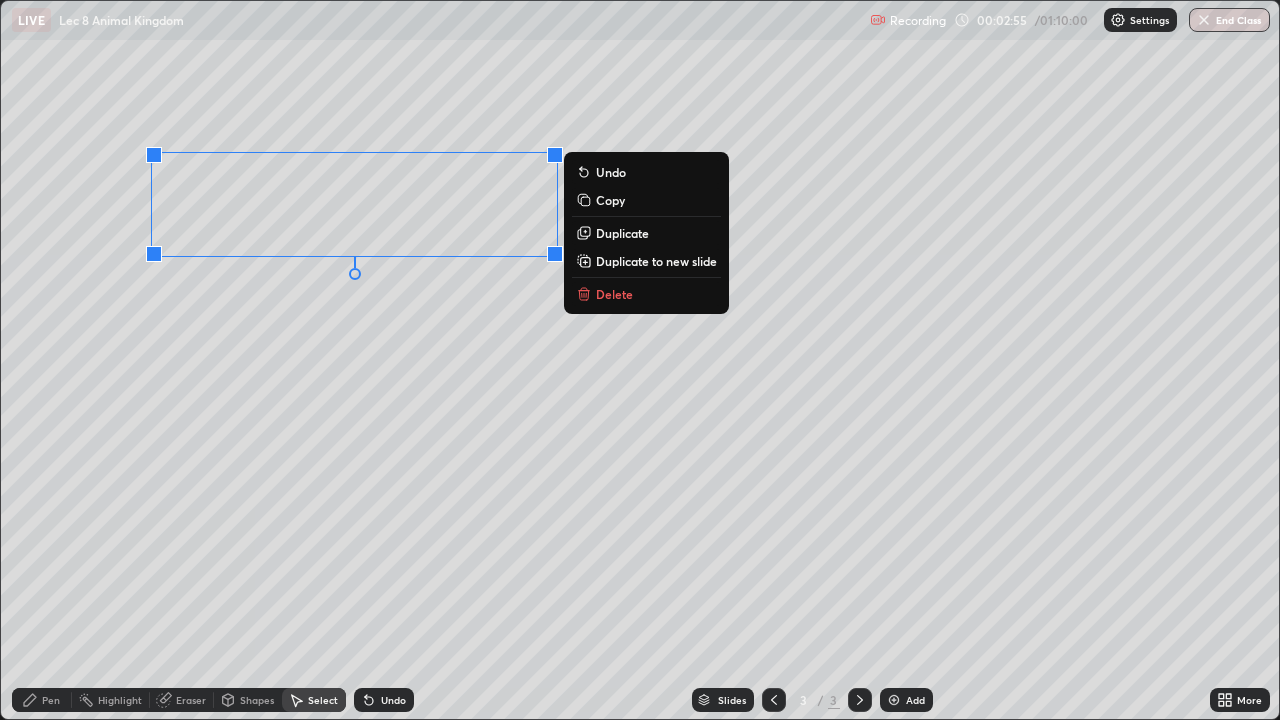 click on "0 ° Undo Copy Duplicate Duplicate to new slide Delete" at bounding box center [640, 360] 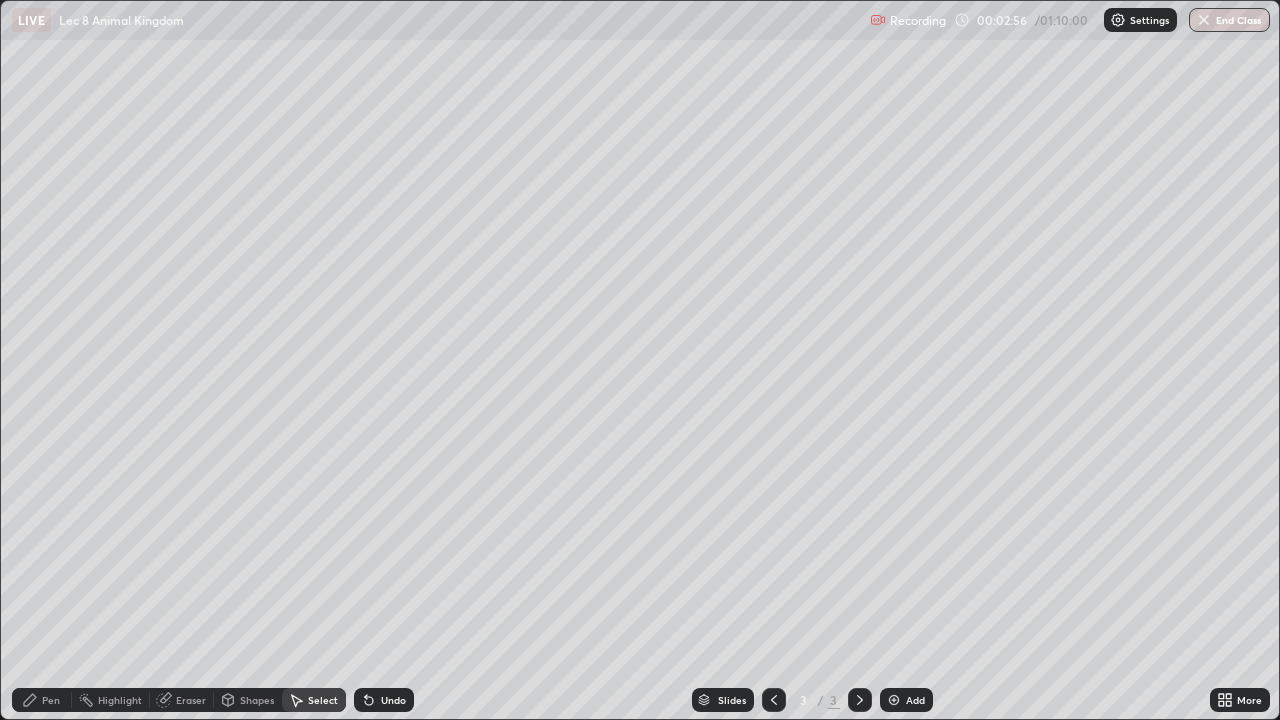 click on "Pen" at bounding box center [51, 700] 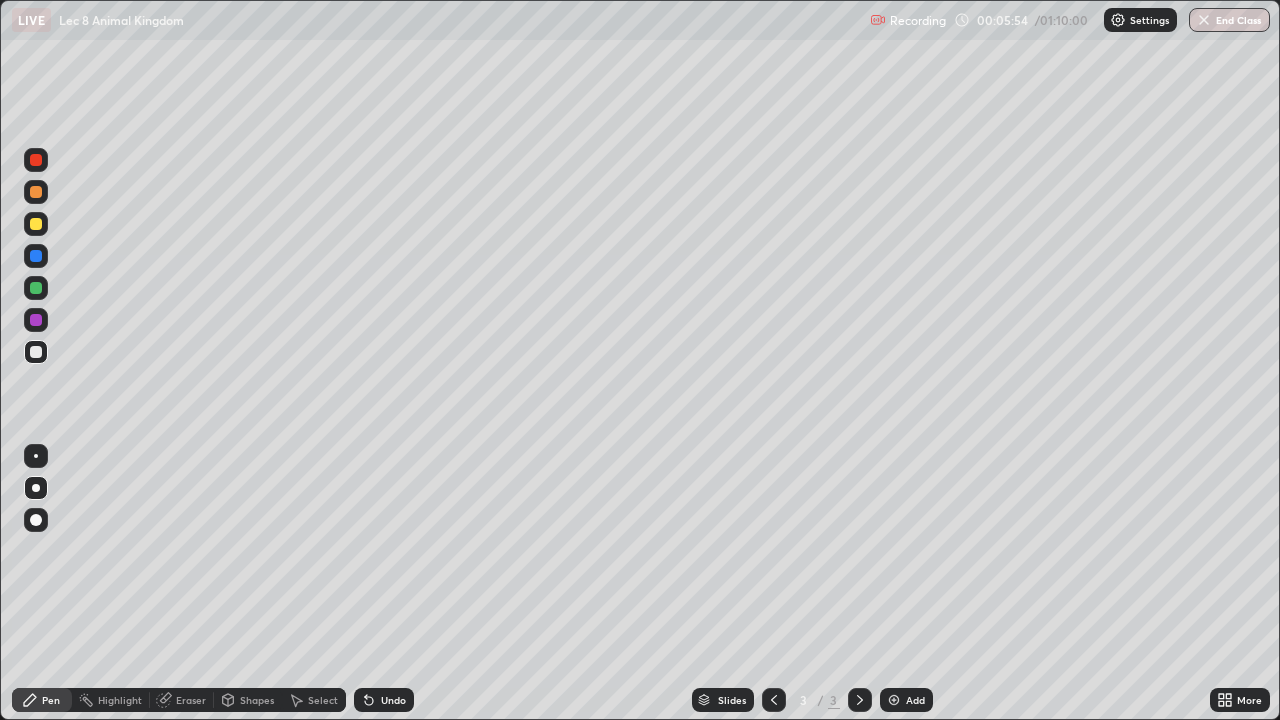 click at bounding box center [36, 224] 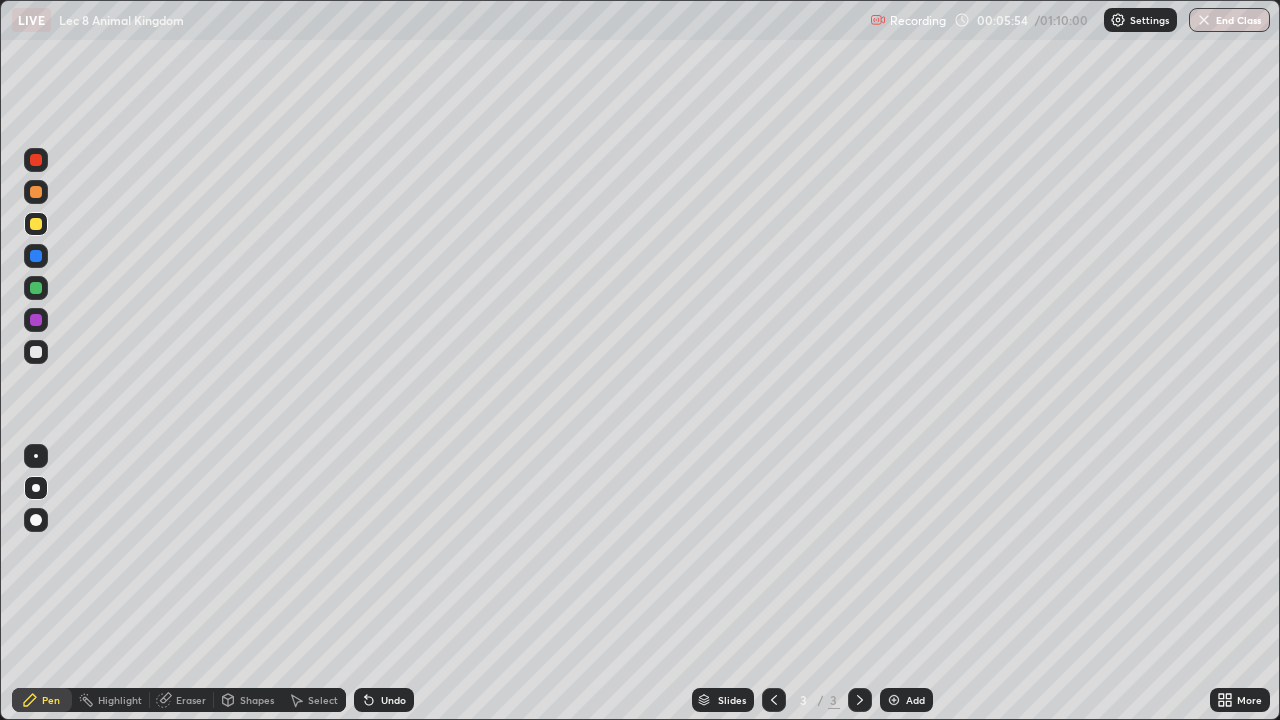 click at bounding box center [36, 456] 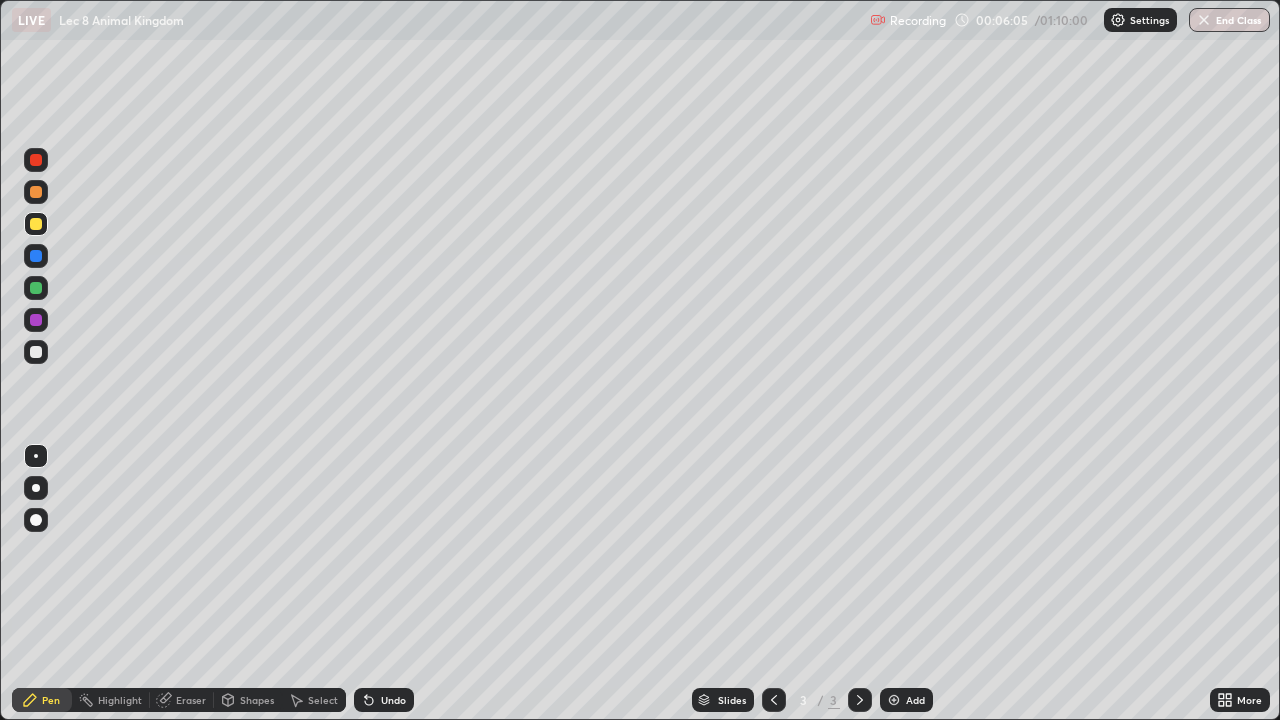 click 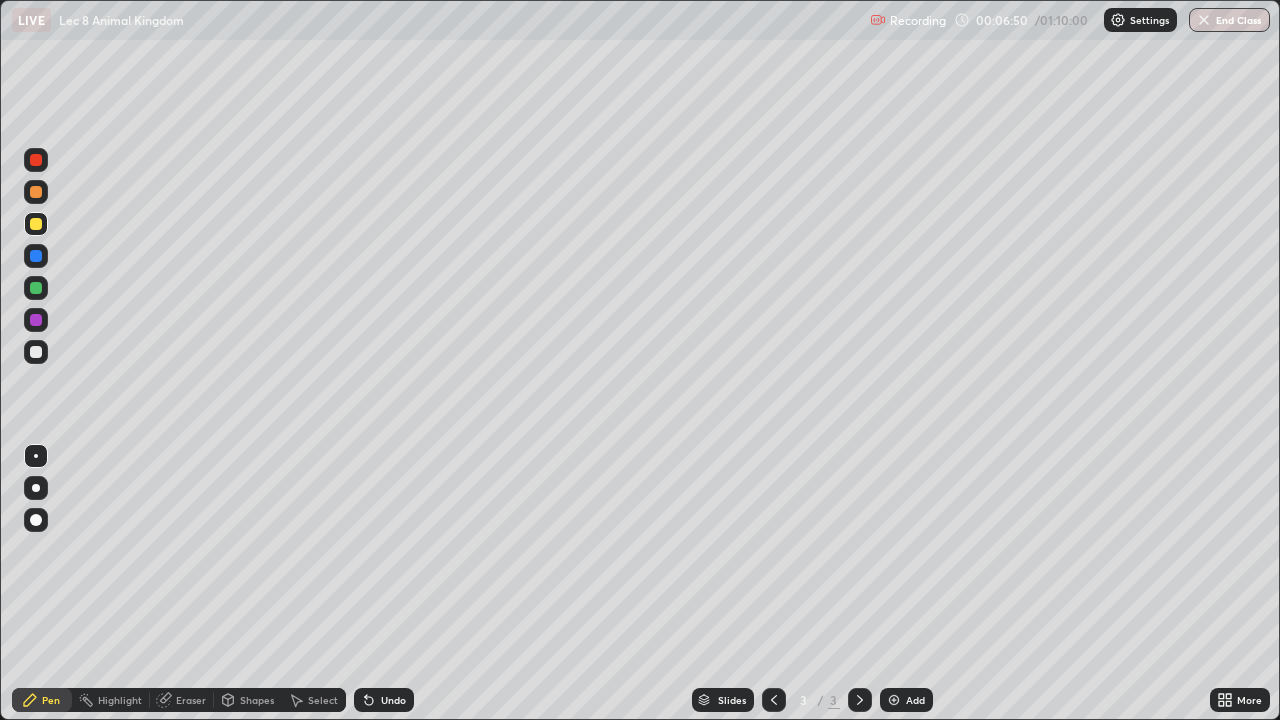 click at bounding box center (36, 352) 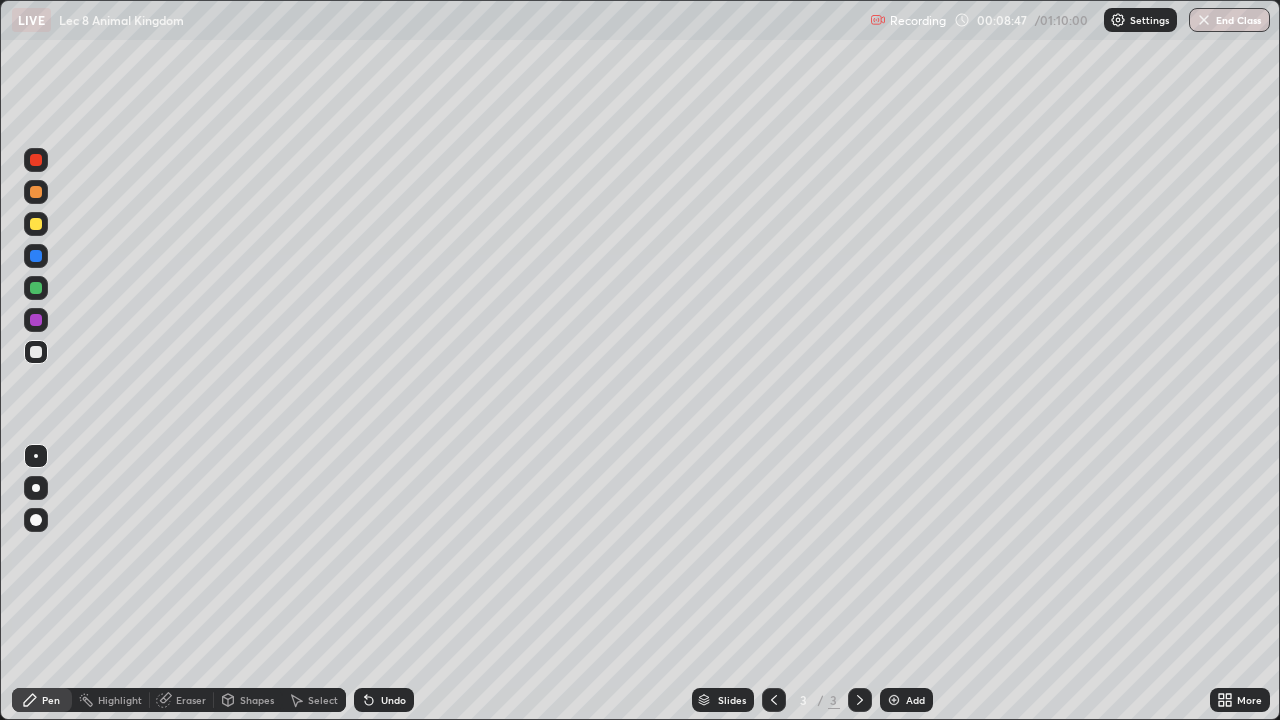 click on "Eraser" at bounding box center (182, 700) 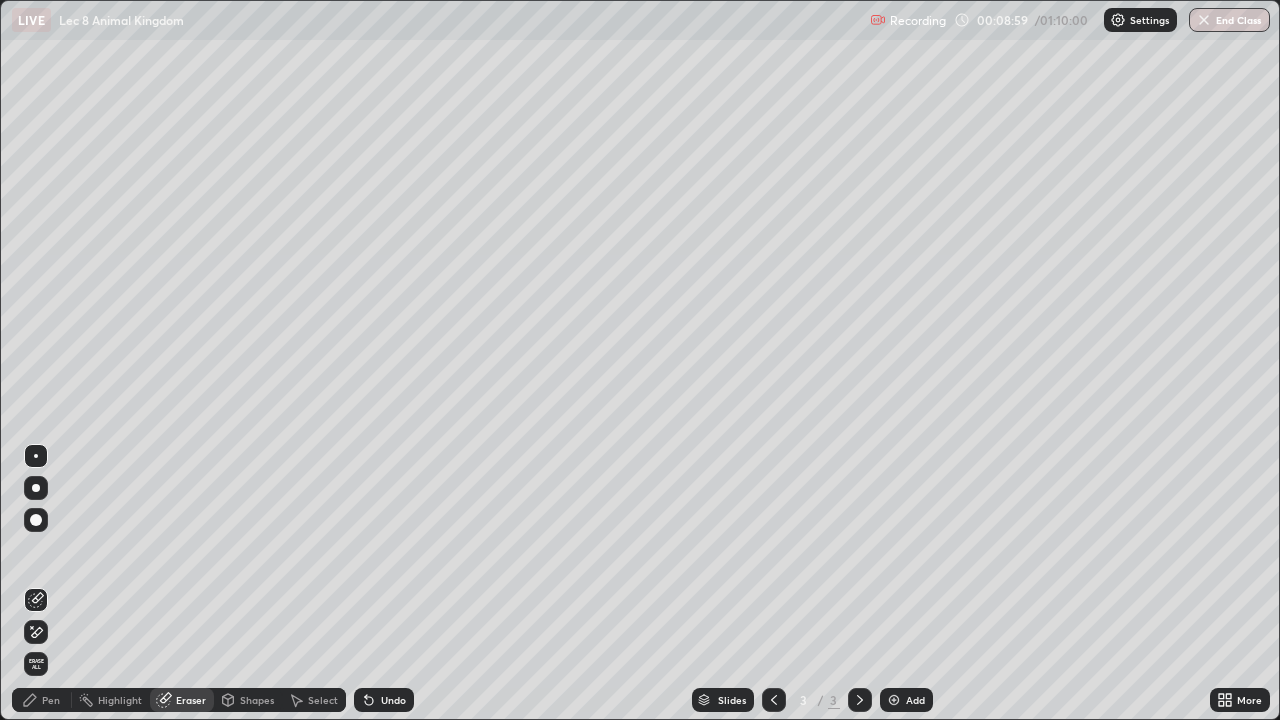 click on "Pen" at bounding box center [51, 700] 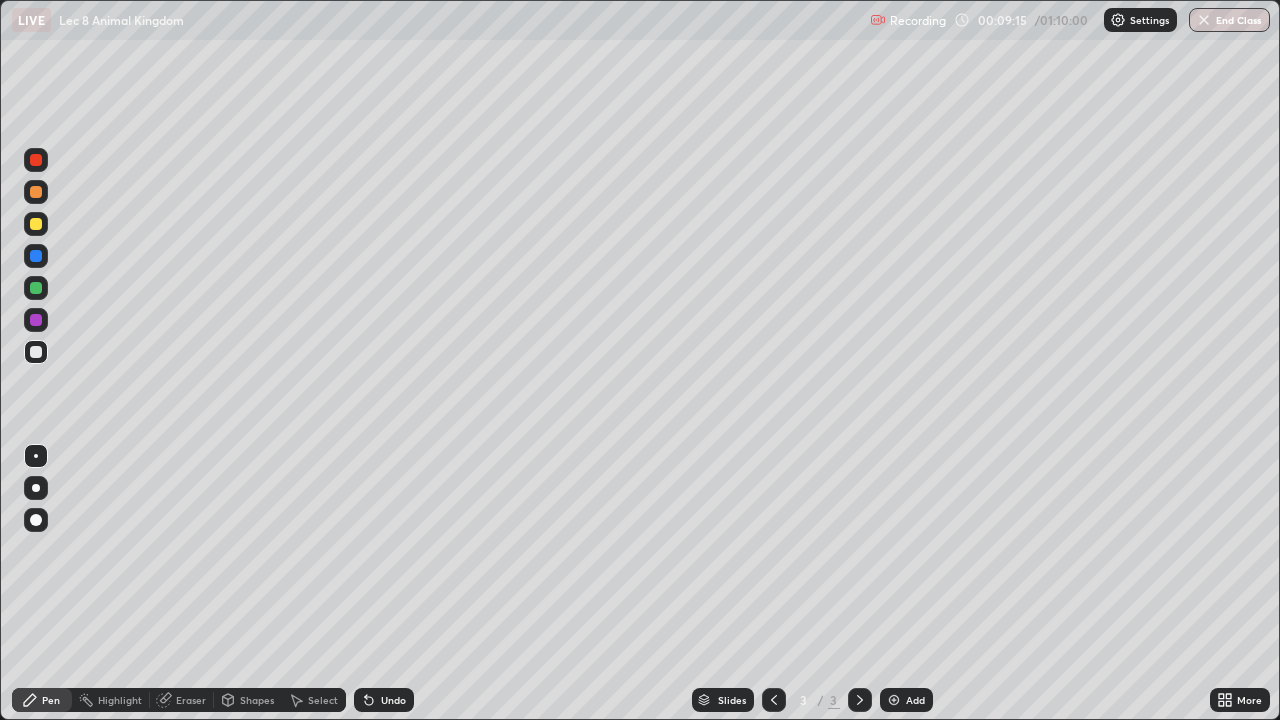 click at bounding box center [36, 224] 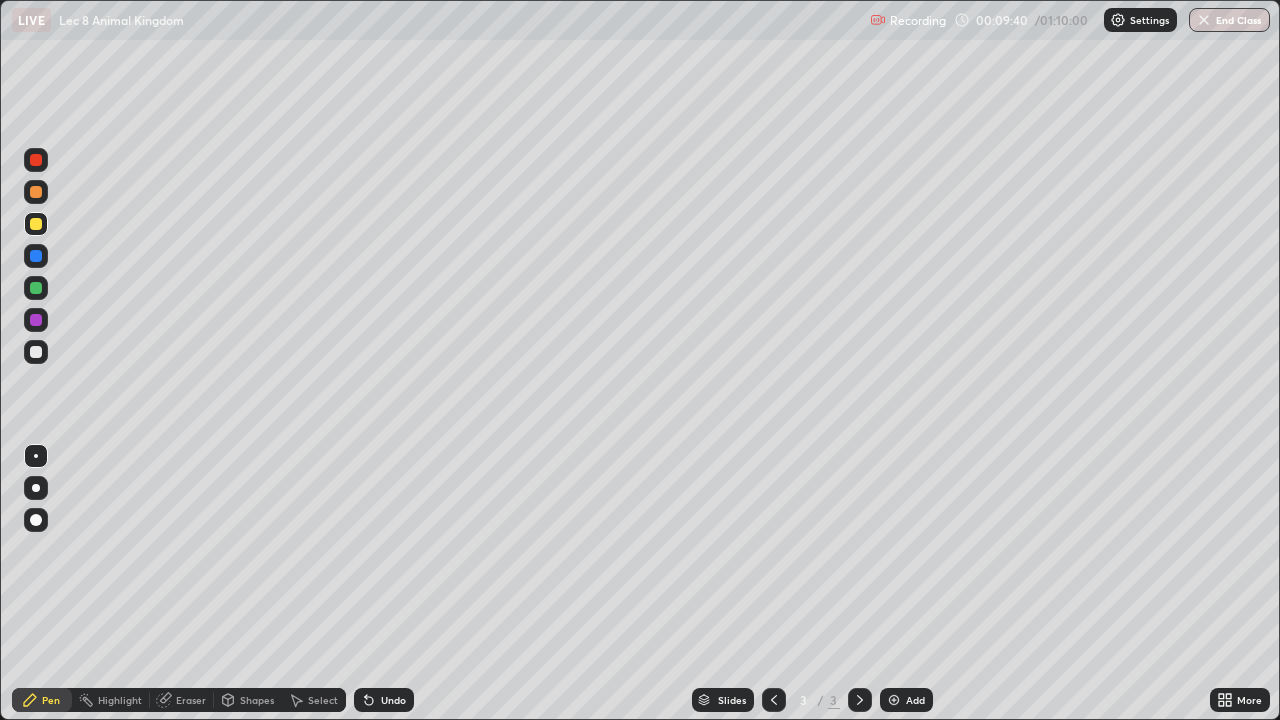 click at bounding box center [36, 352] 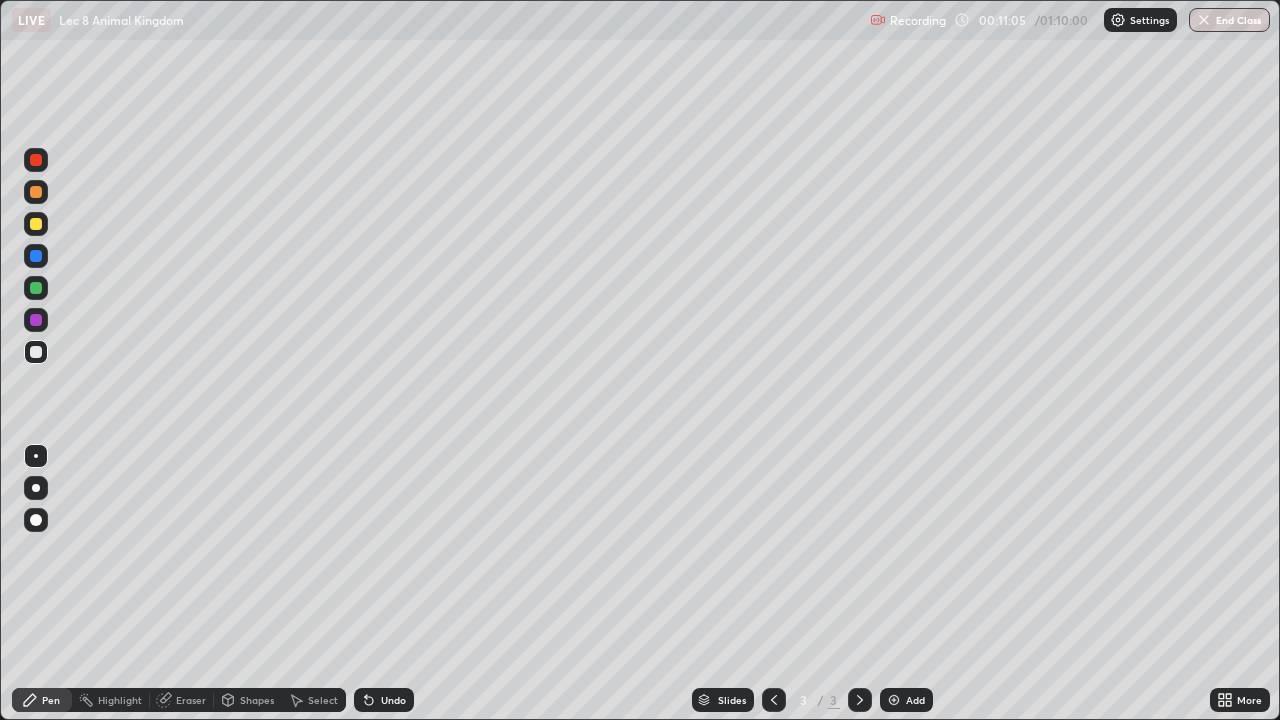 click 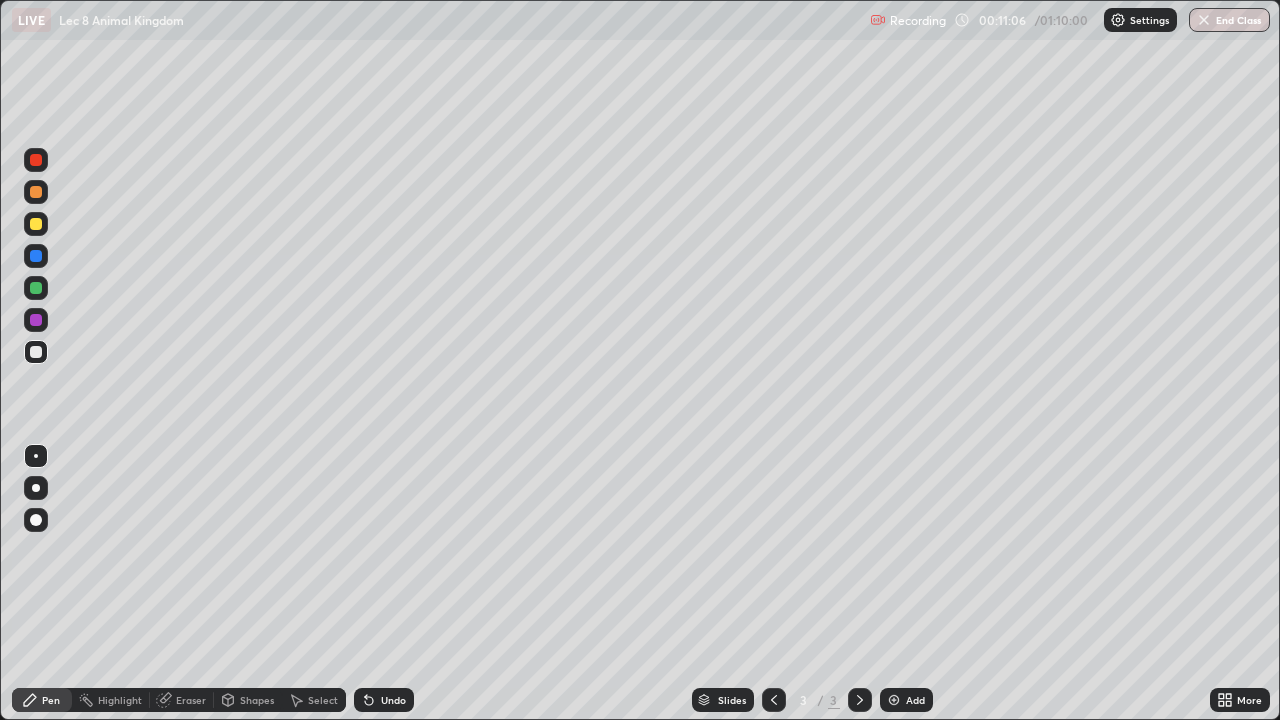 click on "Undo" at bounding box center [393, 700] 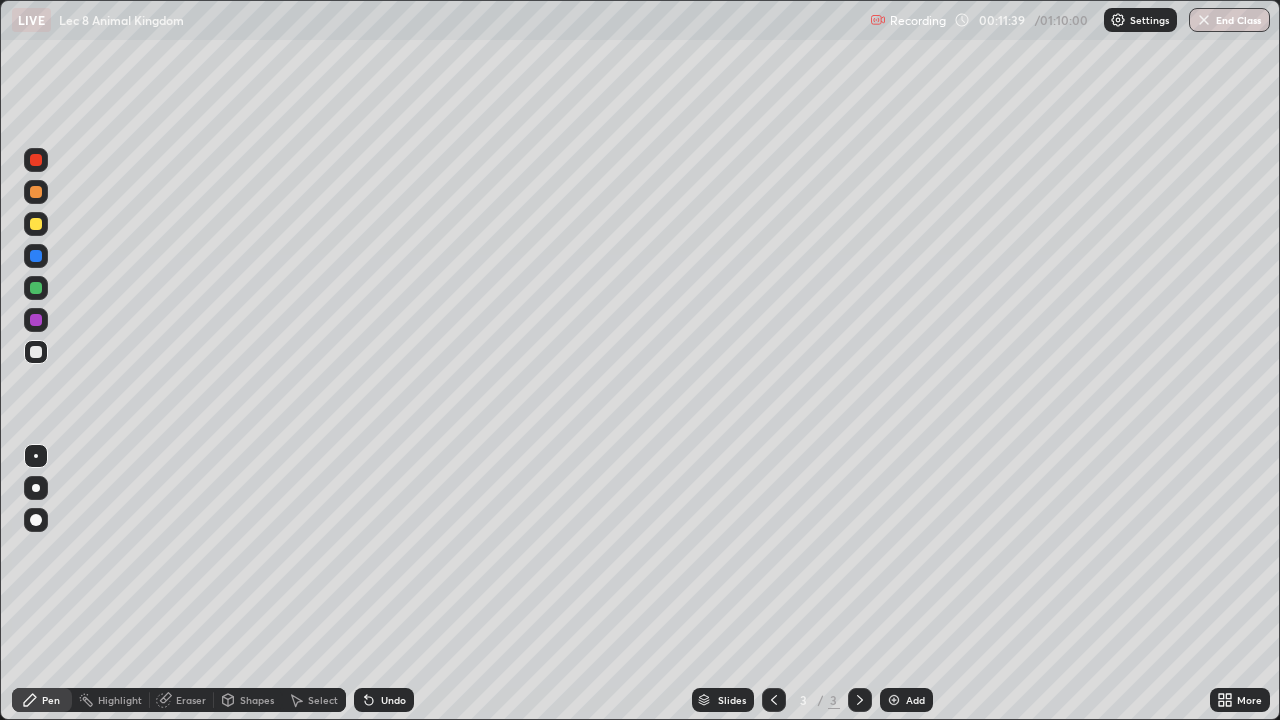 click on "Select" at bounding box center (323, 700) 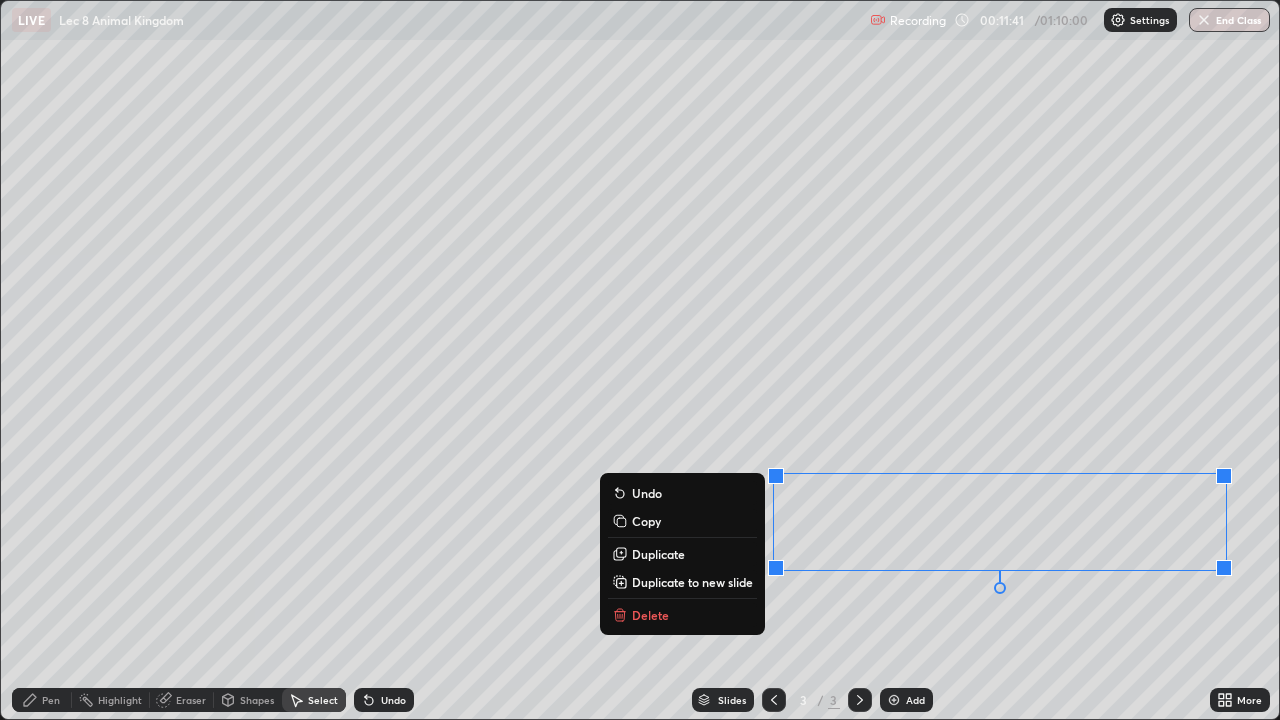 click on "0 ° Undo Copy Duplicate Duplicate to new slide Delete" at bounding box center (640, 360) 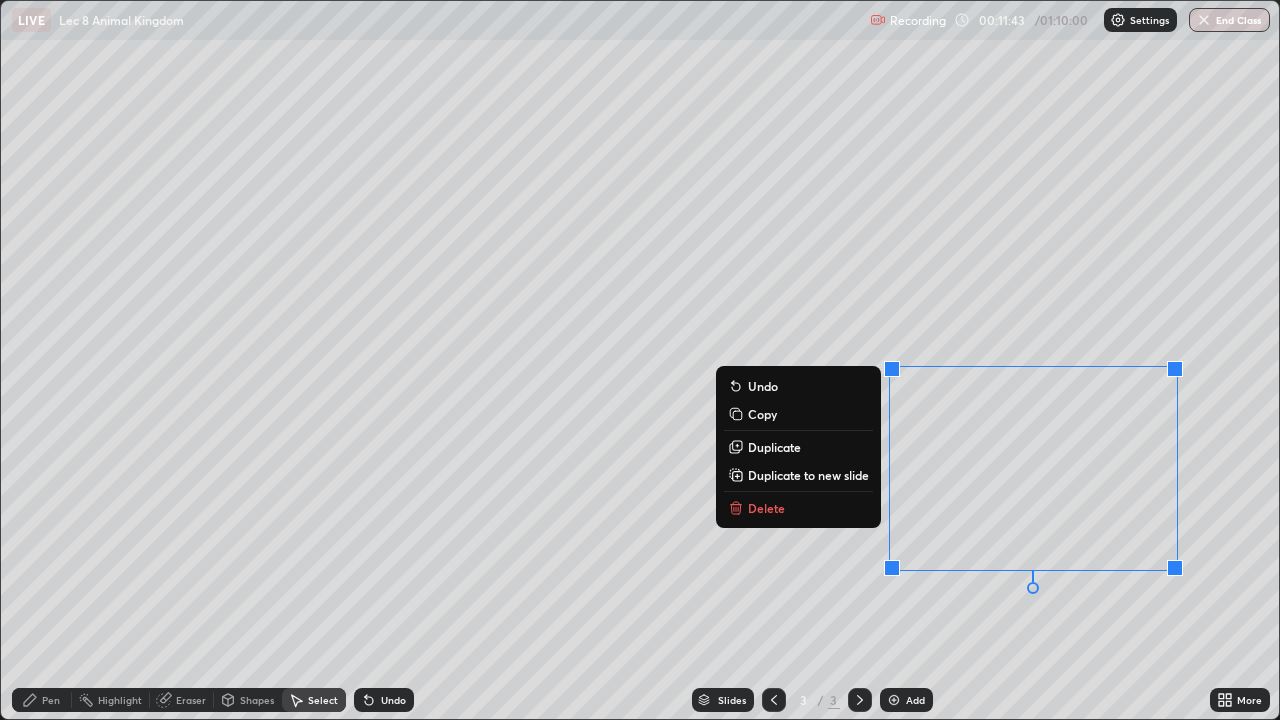 click on "0 ° Undo Copy Duplicate Duplicate to new slide Delete" at bounding box center (640, 360) 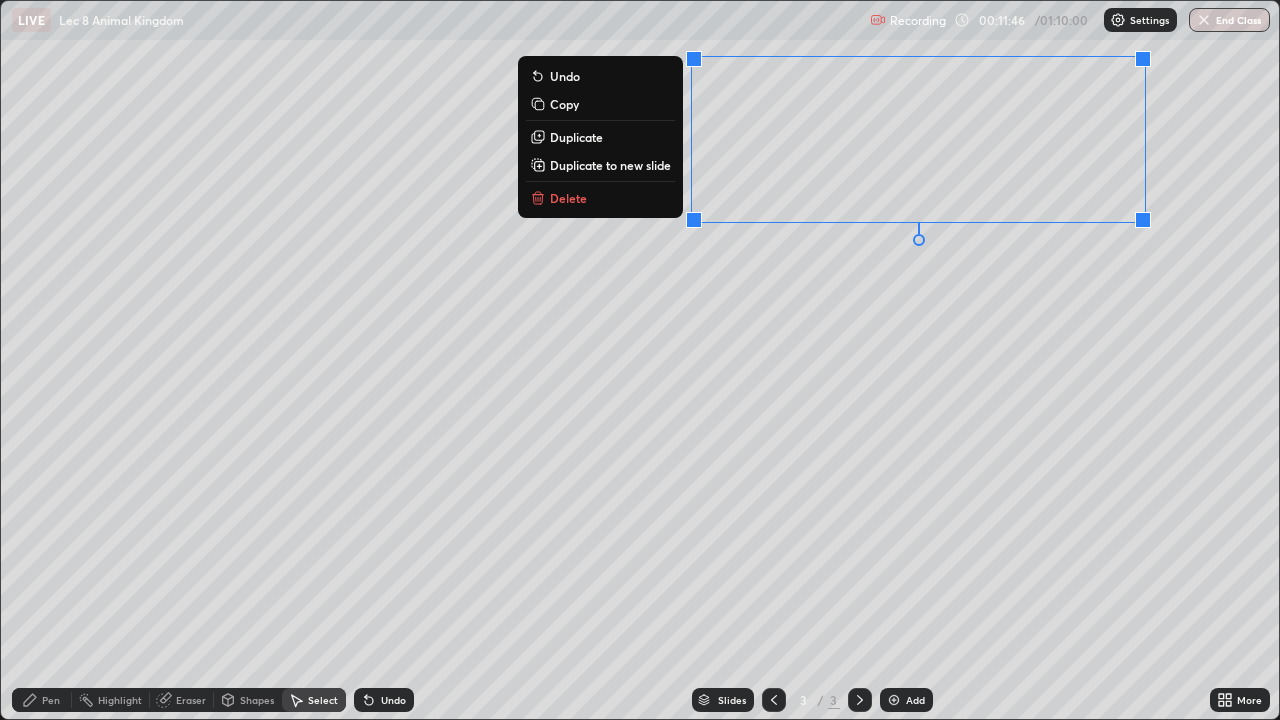 click on "0 ° Undo Copy Duplicate Duplicate to new slide Delete" at bounding box center (640, 360) 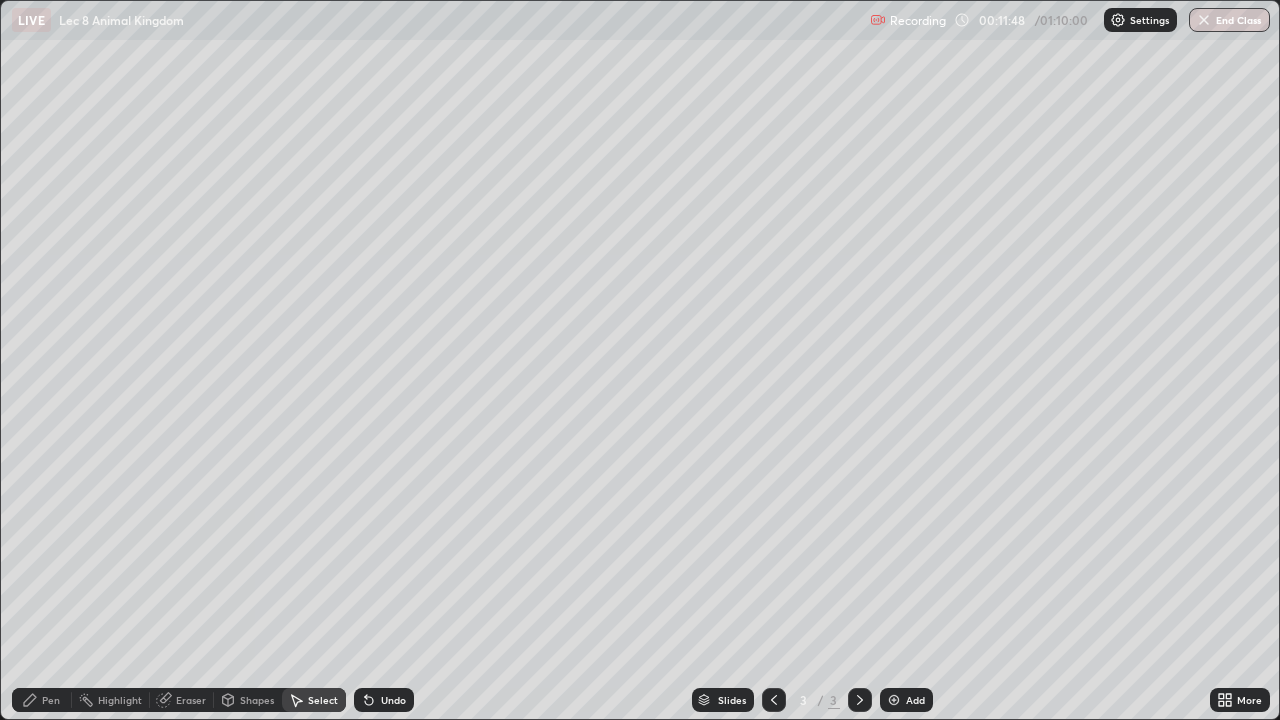 click on "Pen" at bounding box center [51, 700] 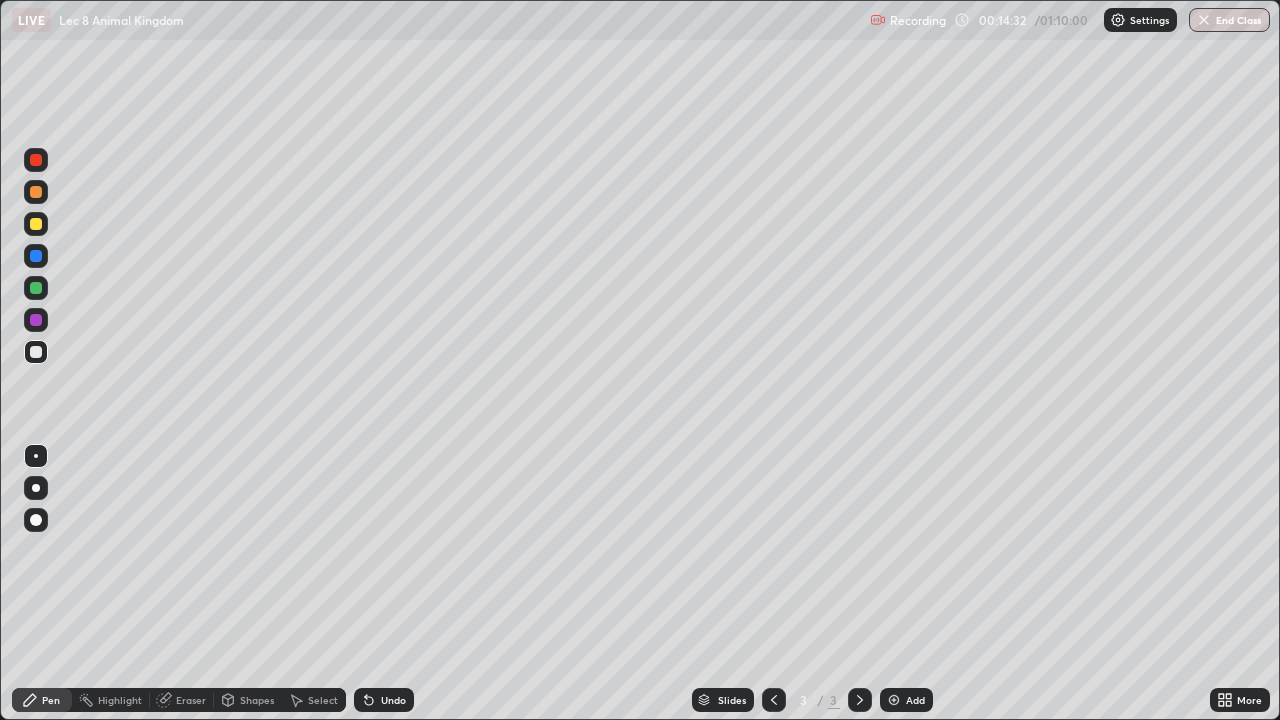 click on "Undo" at bounding box center (393, 700) 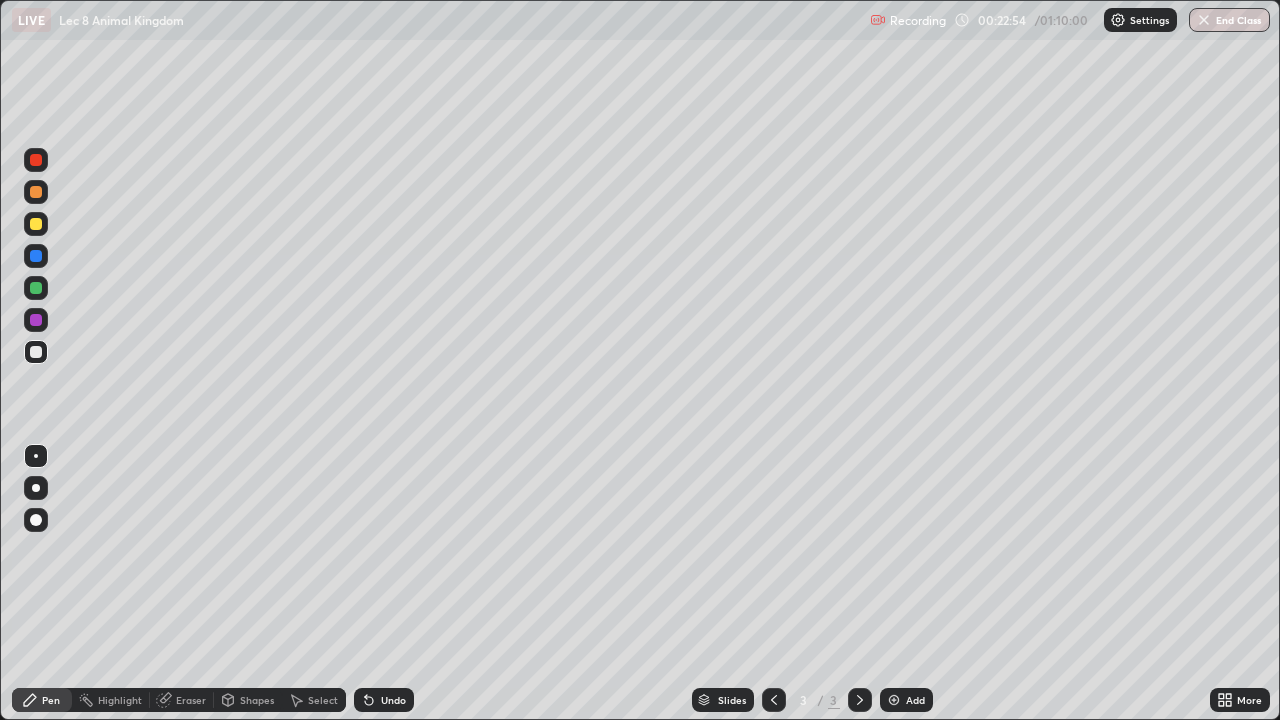 click on "Add" at bounding box center (906, 700) 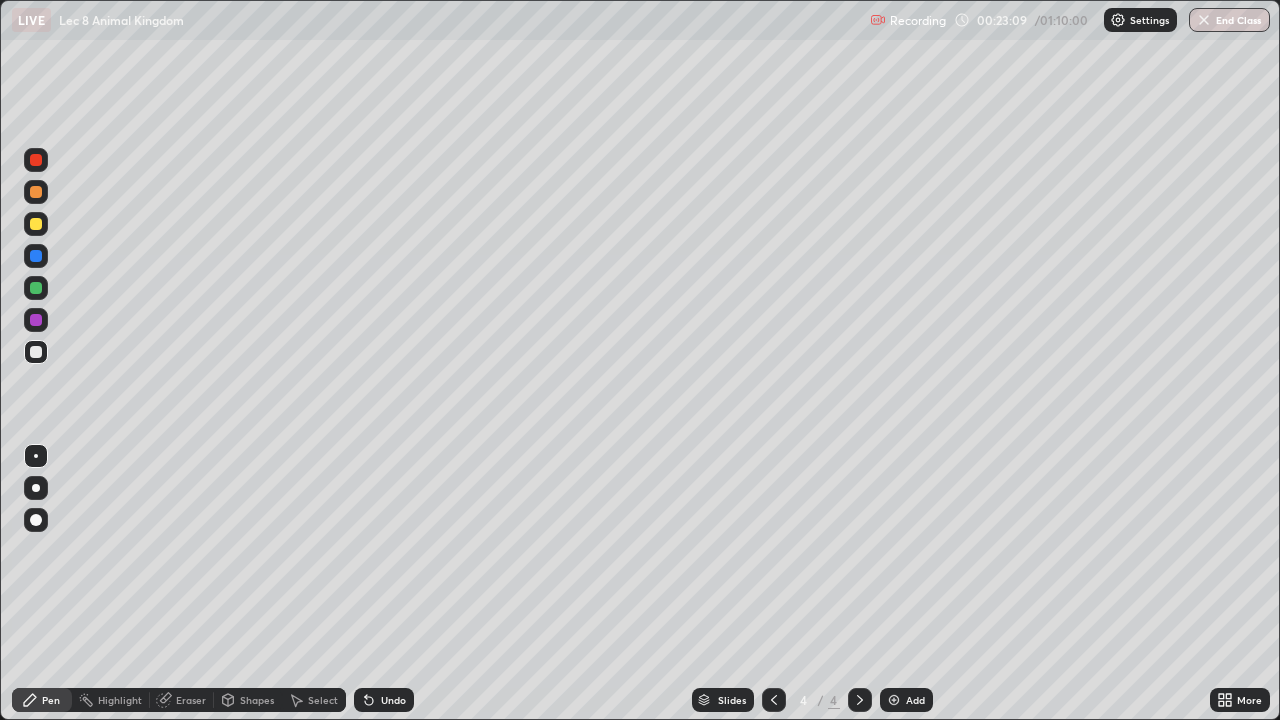 click at bounding box center [36, 224] 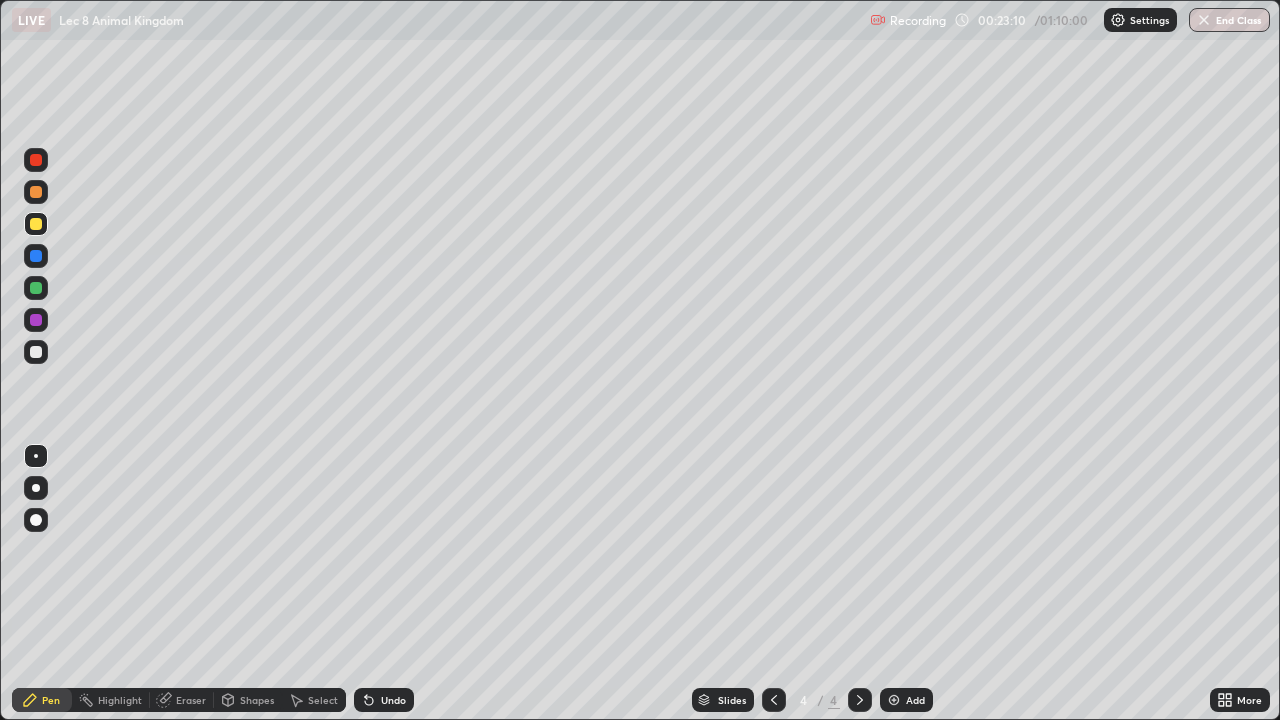 click at bounding box center [36, 520] 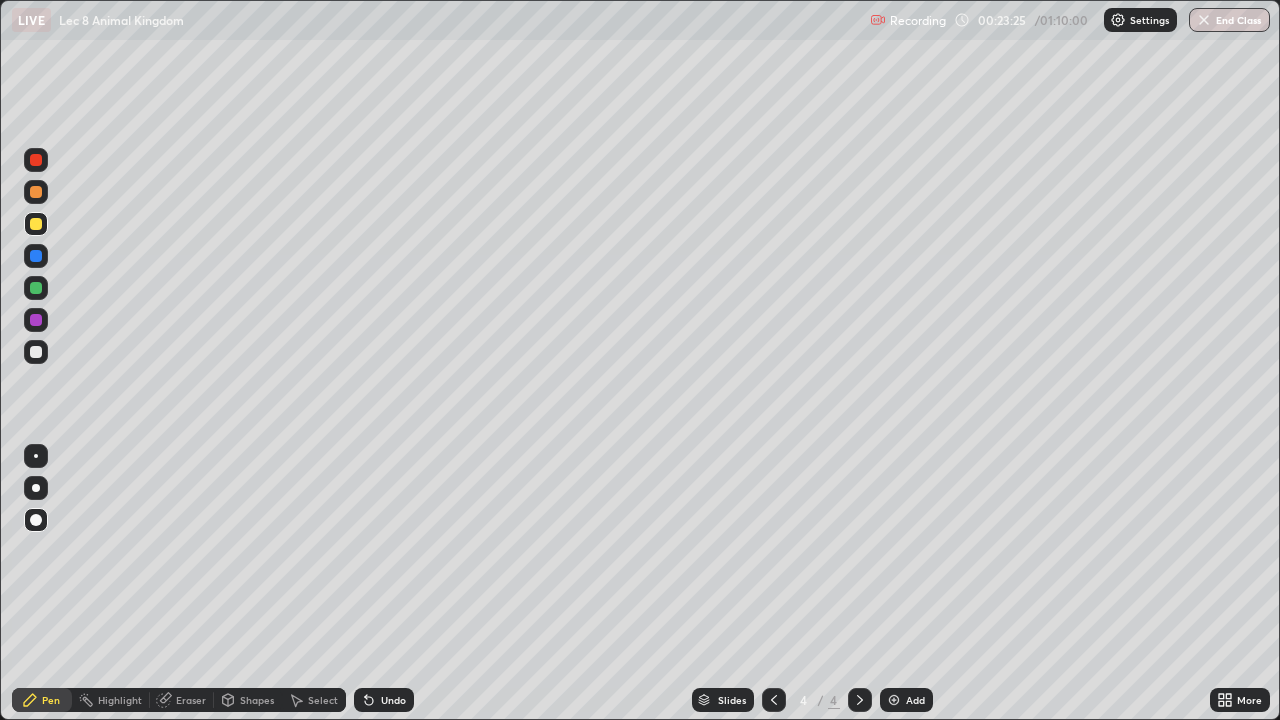 click 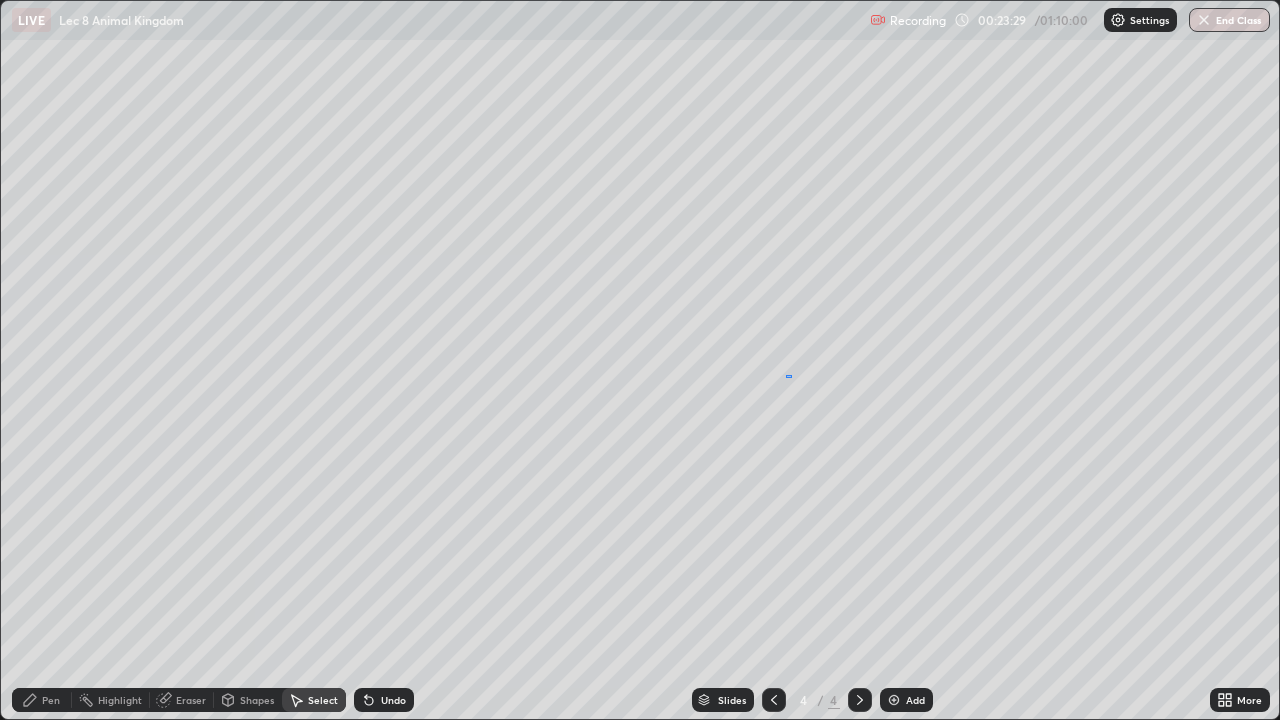 click on "0 ° Undo Copy Duplicate Duplicate to new slide Delete" at bounding box center [640, 360] 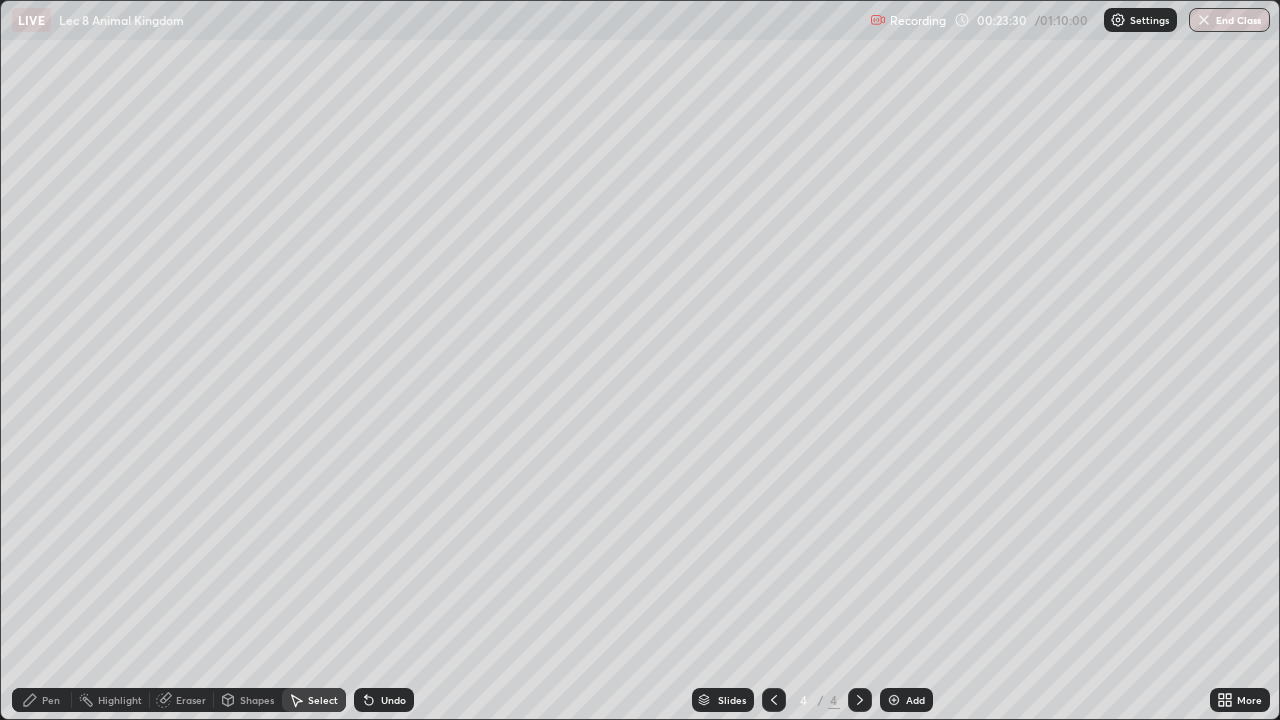 click 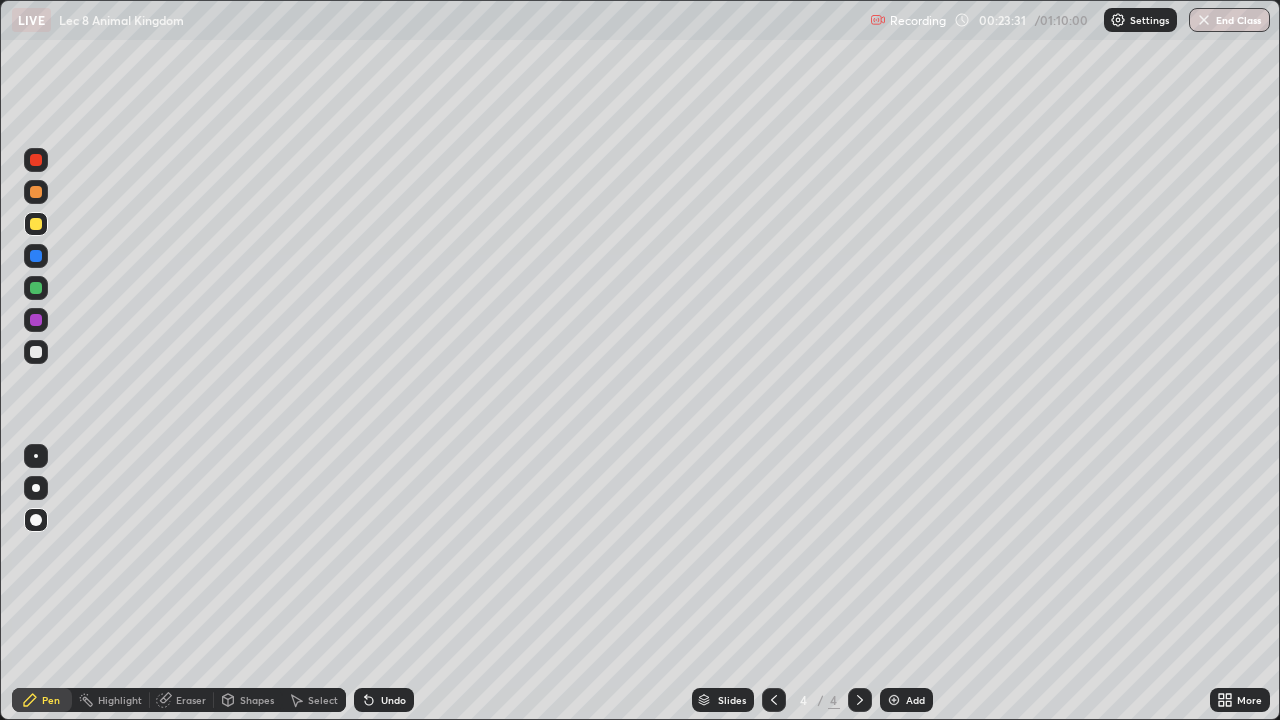 click at bounding box center (36, 352) 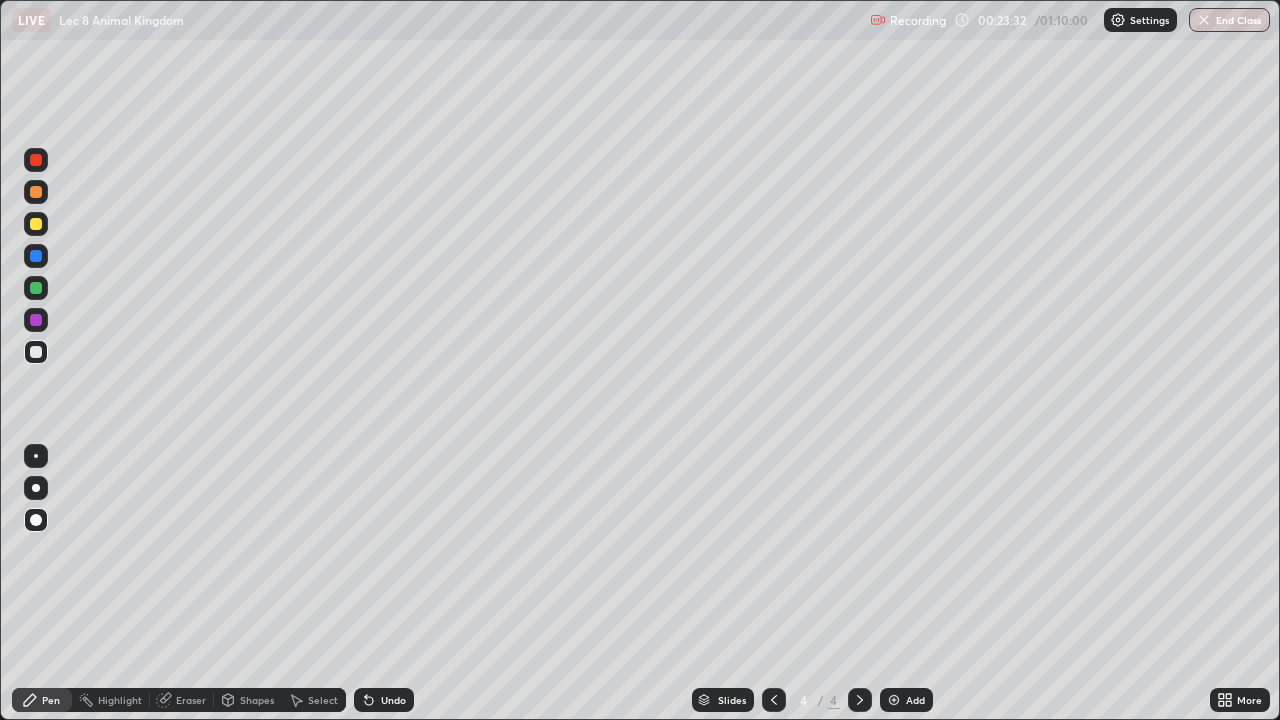 click at bounding box center (36, 456) 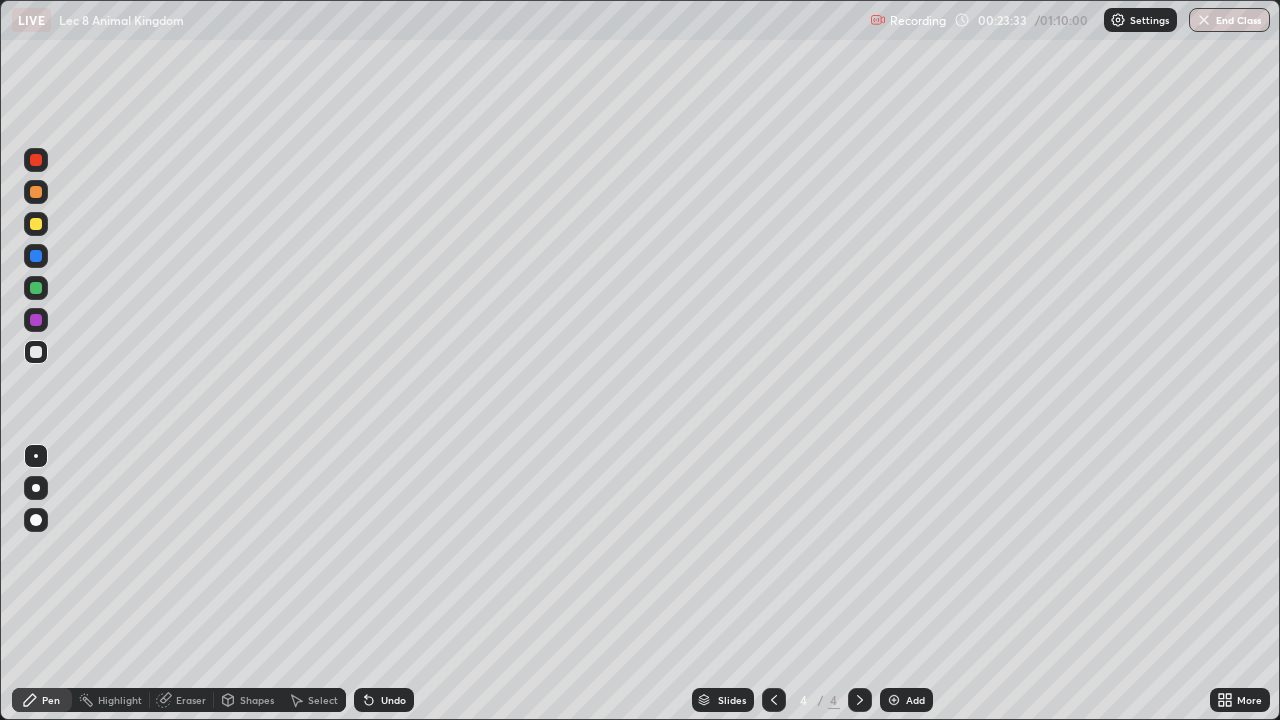 click at bounding box center (36, 488) 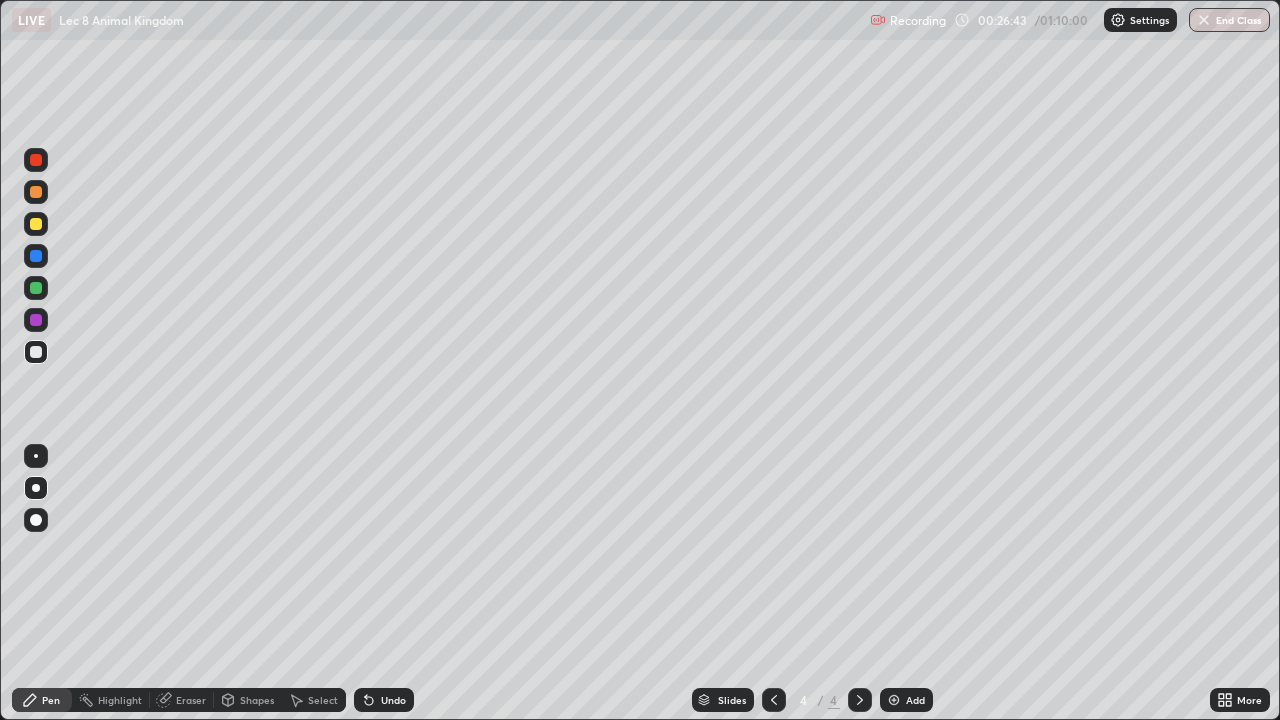 click 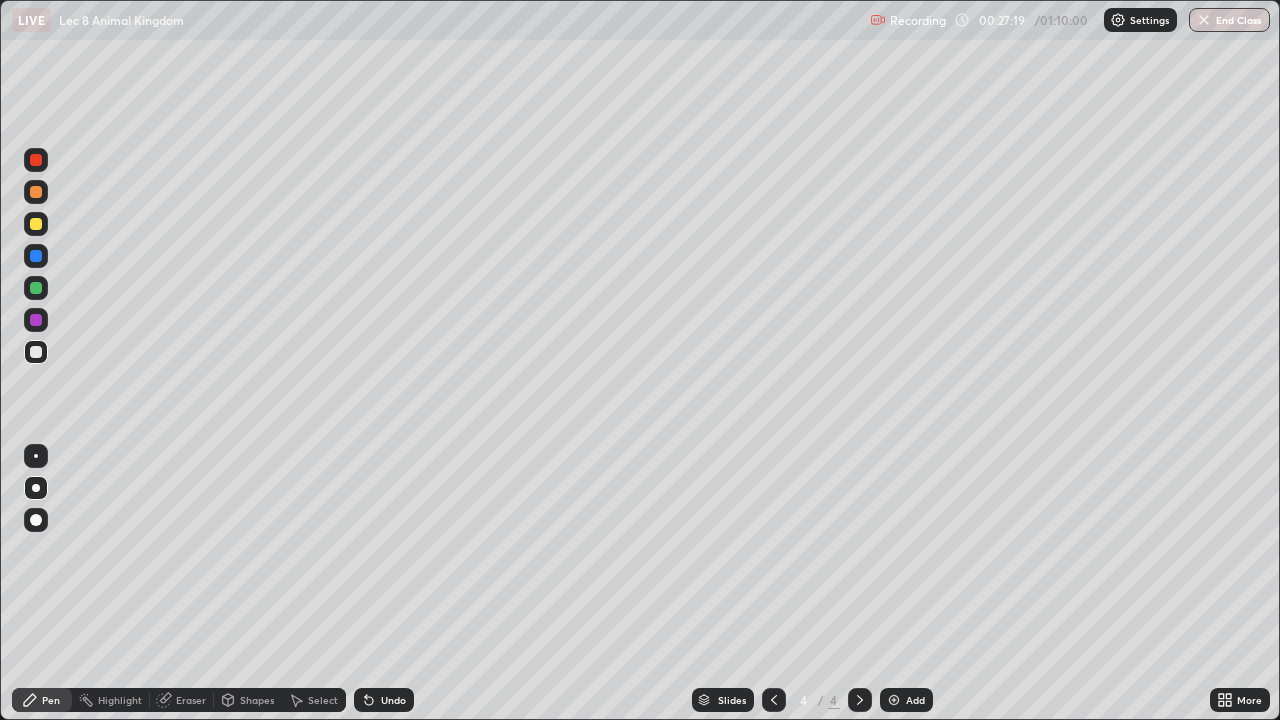 click on "Select" at bounding box center [314, 700] 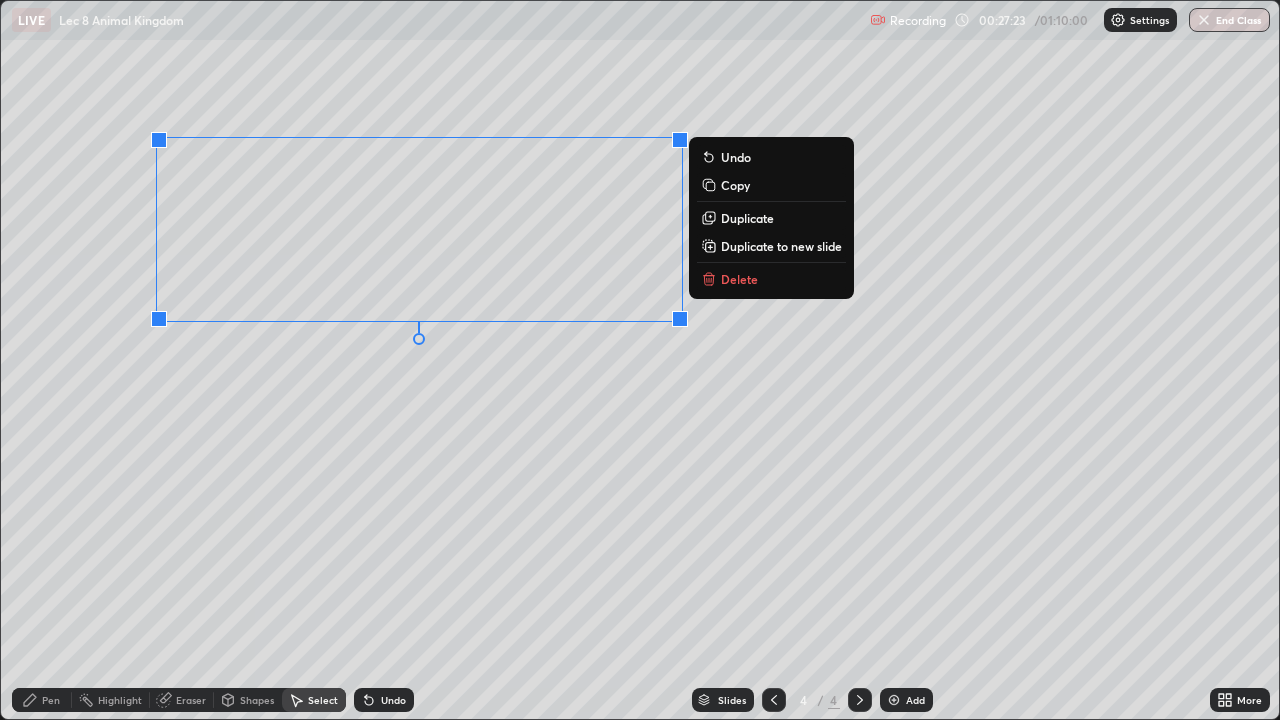 click on "0 ° Undo Copy Duplicate Duplicate to new slide Delete" at bounding box center (640, 360) 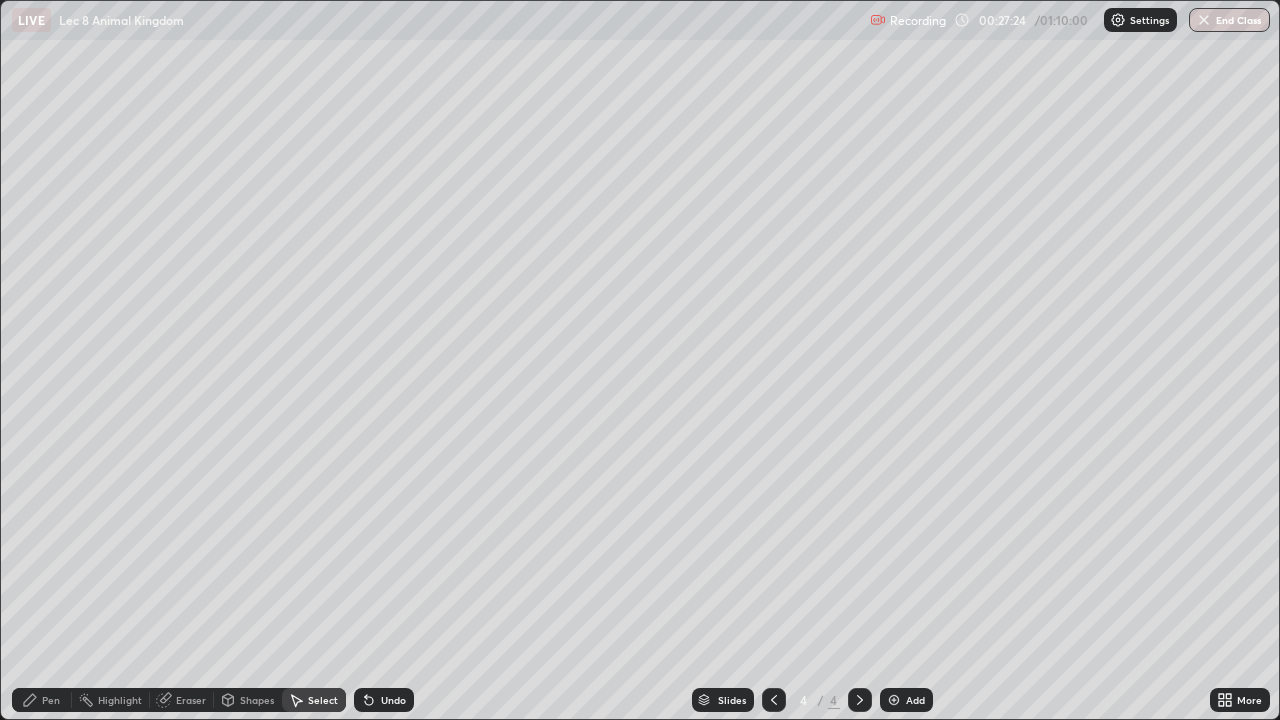 click on "Pen" at bounding box center [51, 700] 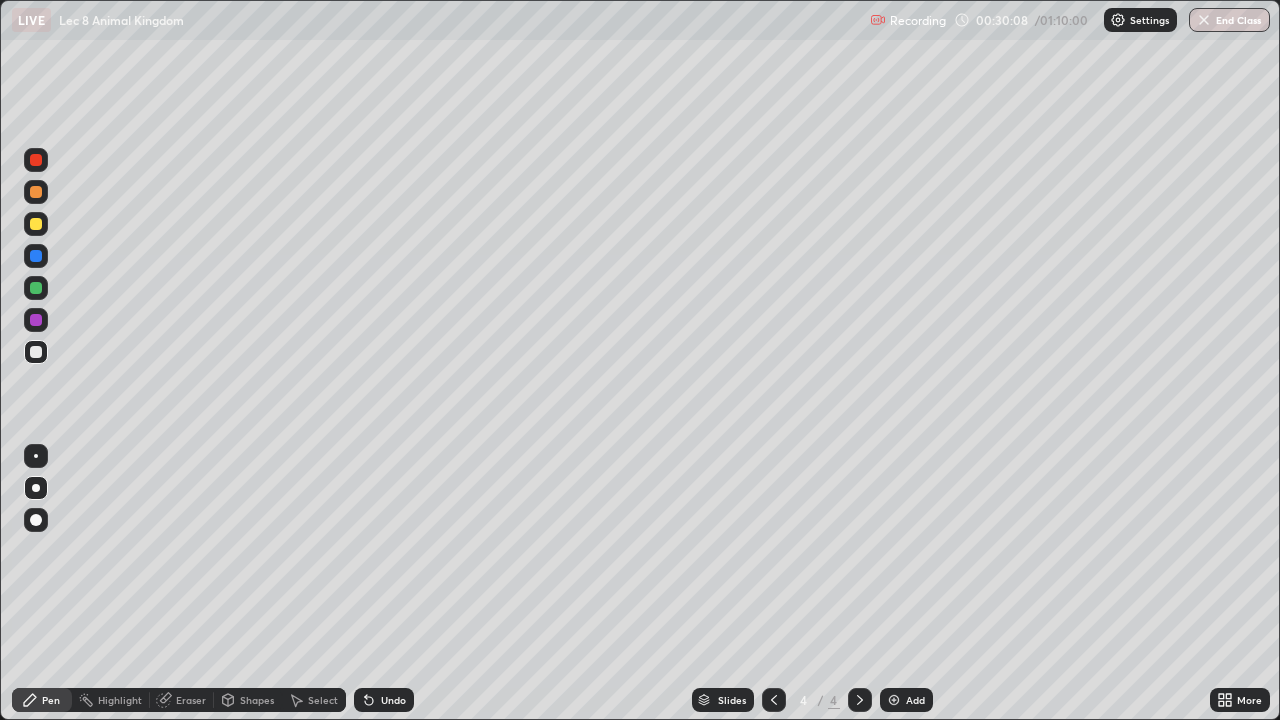 click 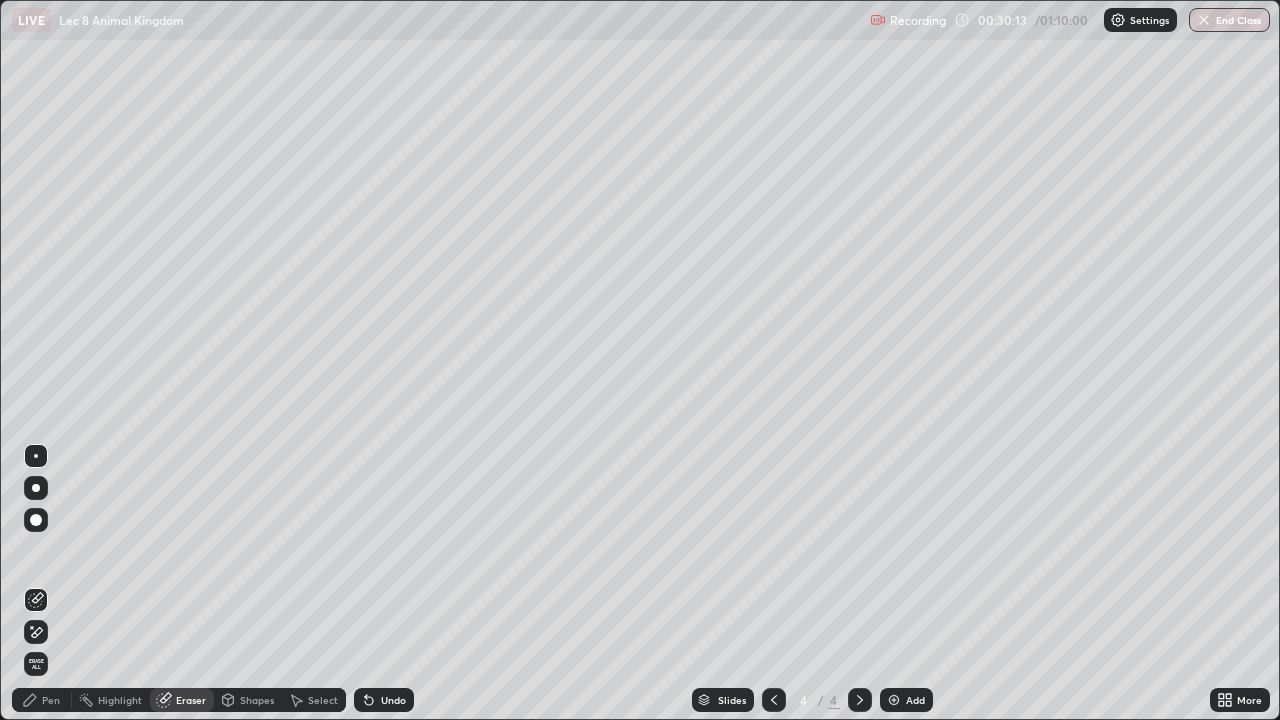 click 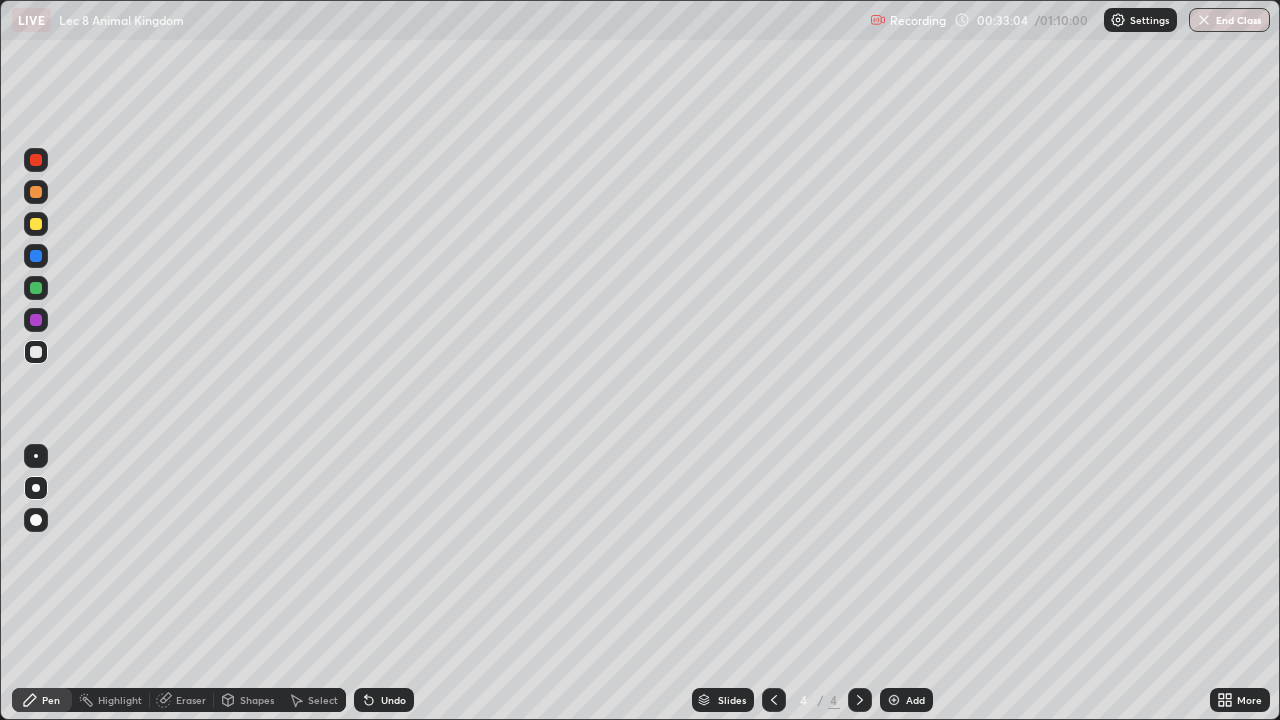click on "Eraser" at bounding box center [191, 700] 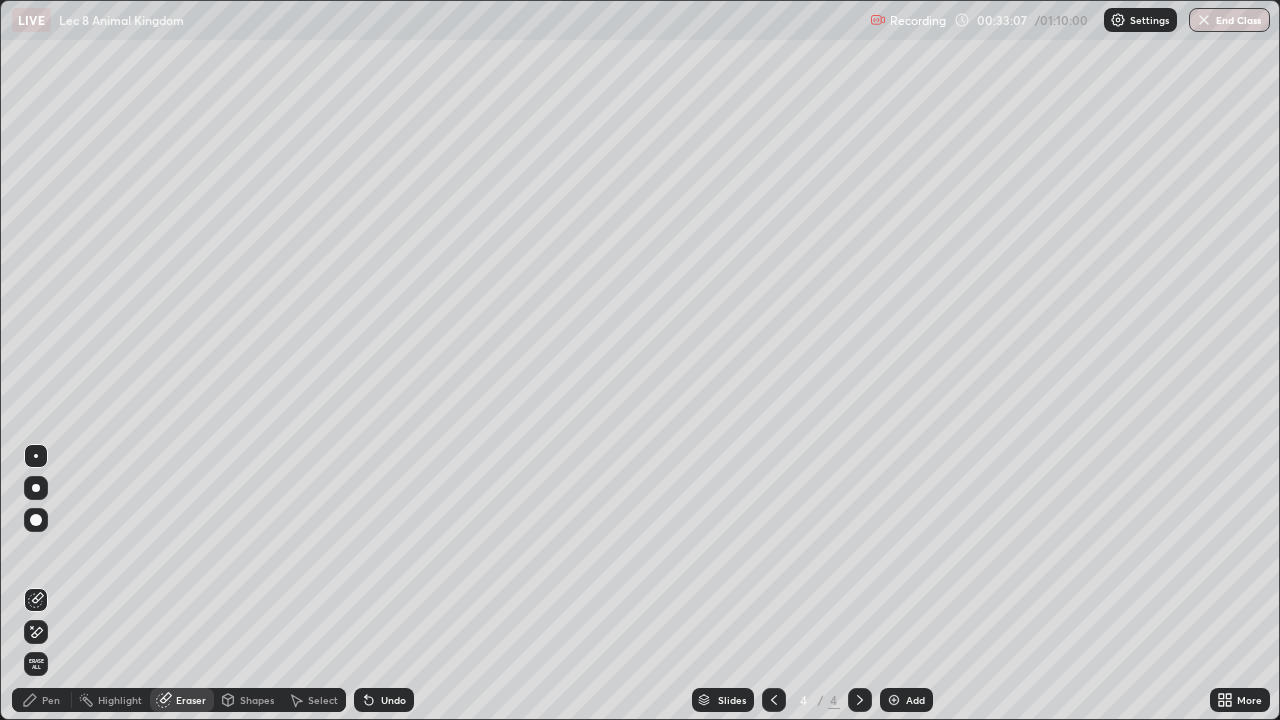 click on "Pen" at bounding box center (42, 700) 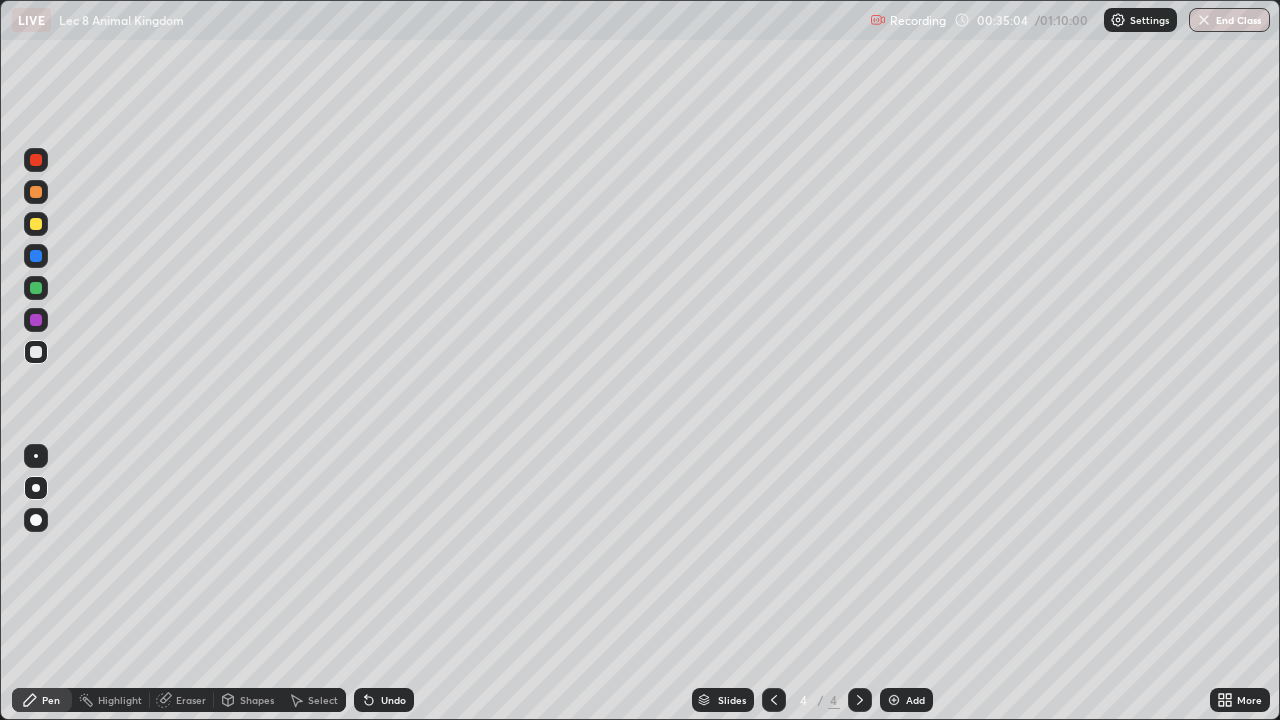 click on "Eraser" at bounding box center (191, 700) 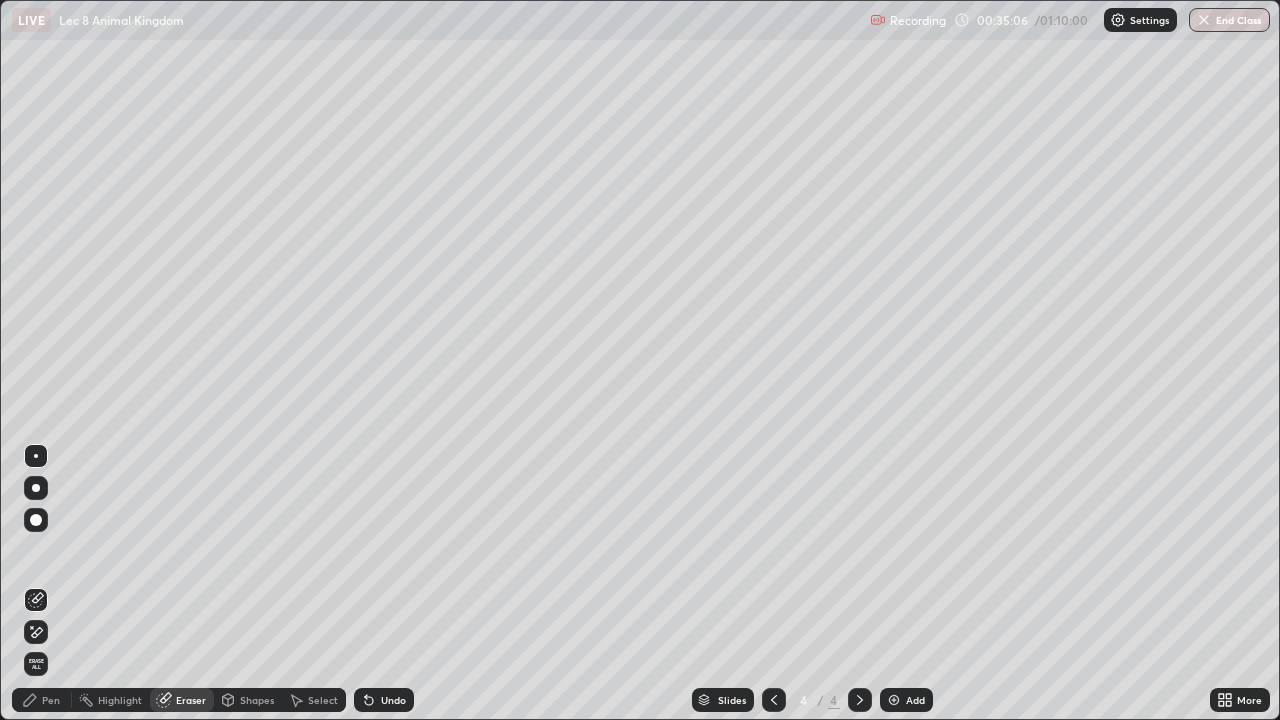 click on "Pen" at bounding box center [42, 700] 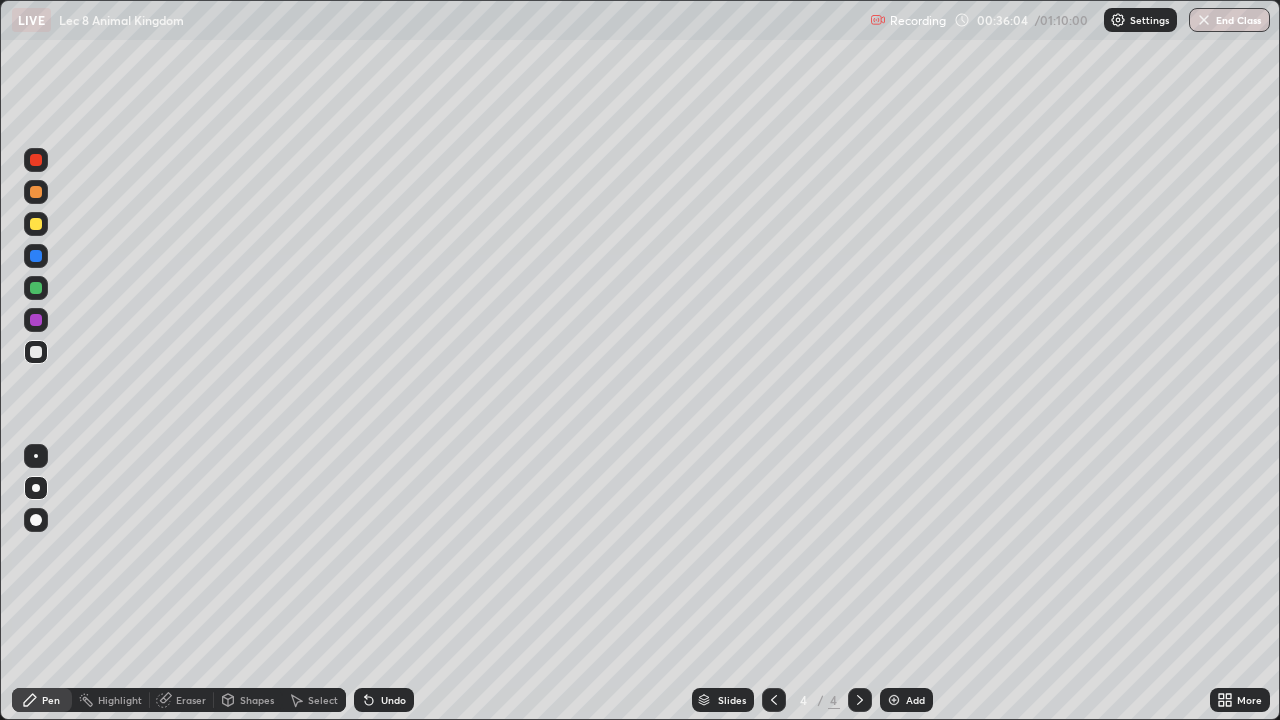 click on "Undo" at bounding box center (393, 700) 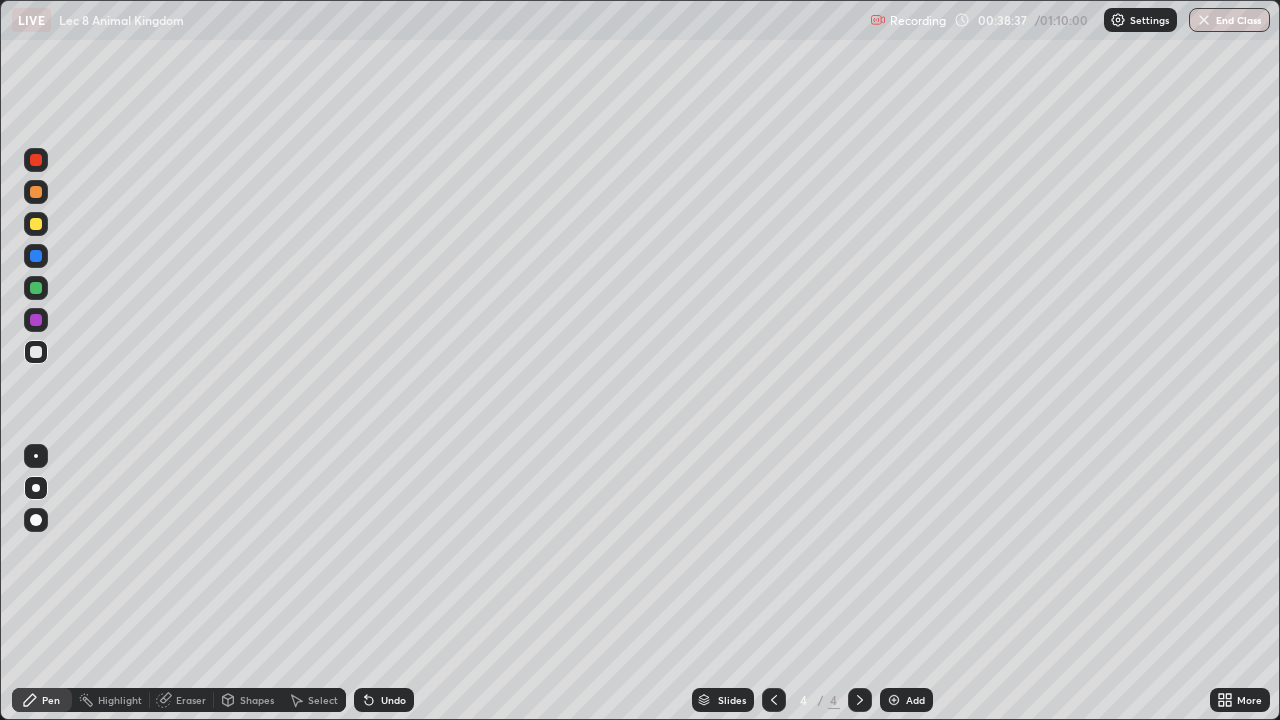 click 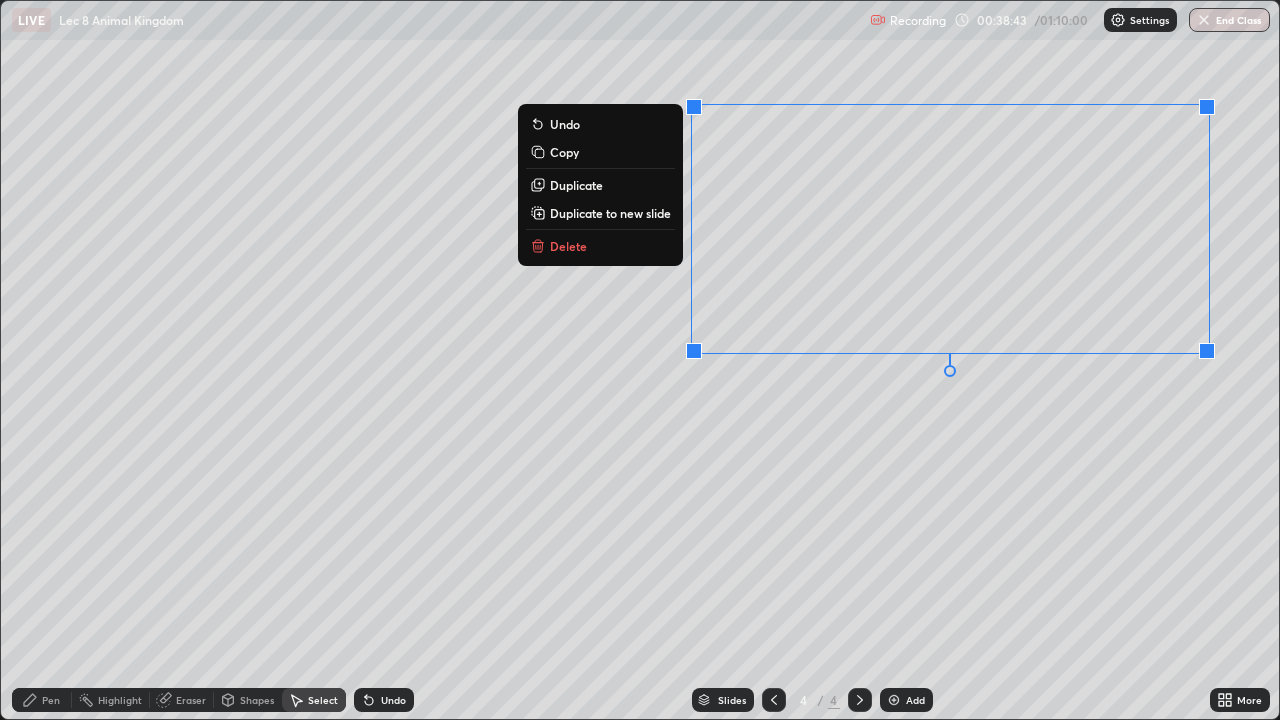 click on "0 ° Undo Copy Duplicate Duplicate to new slide Delete" at bounding box center (640, 360) 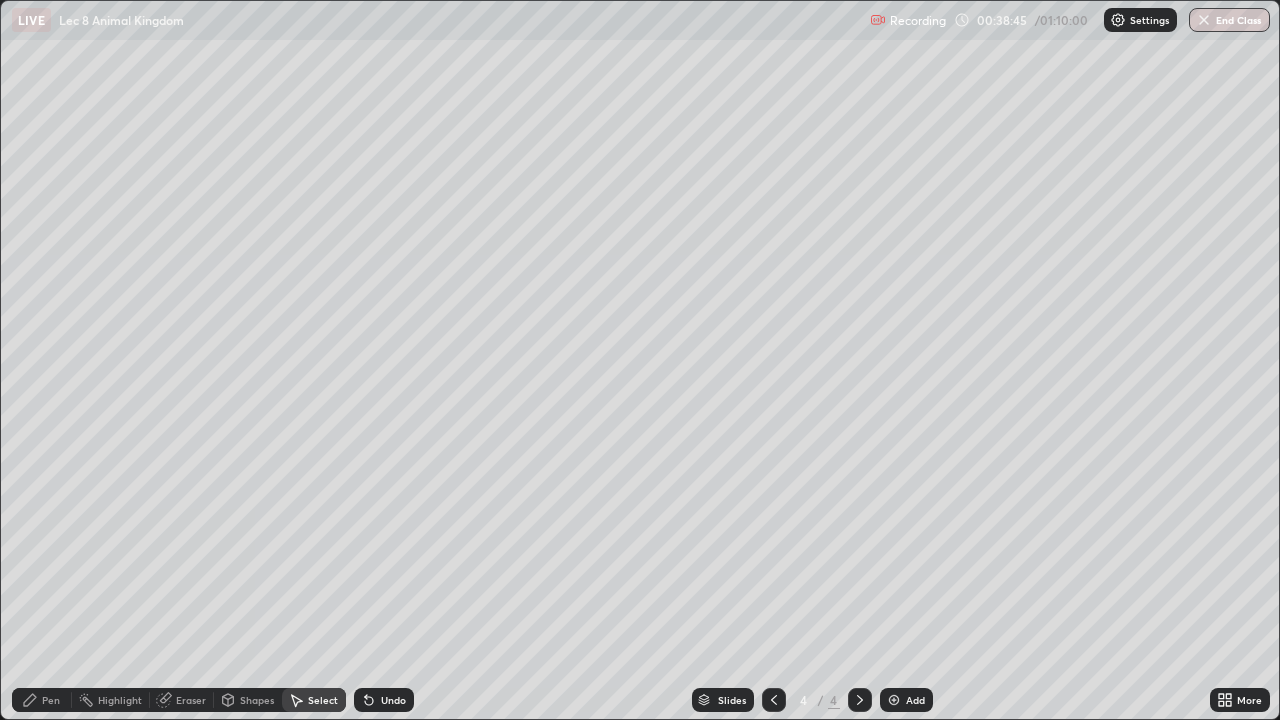 click on "Pen" at bounding box center (51, 700) 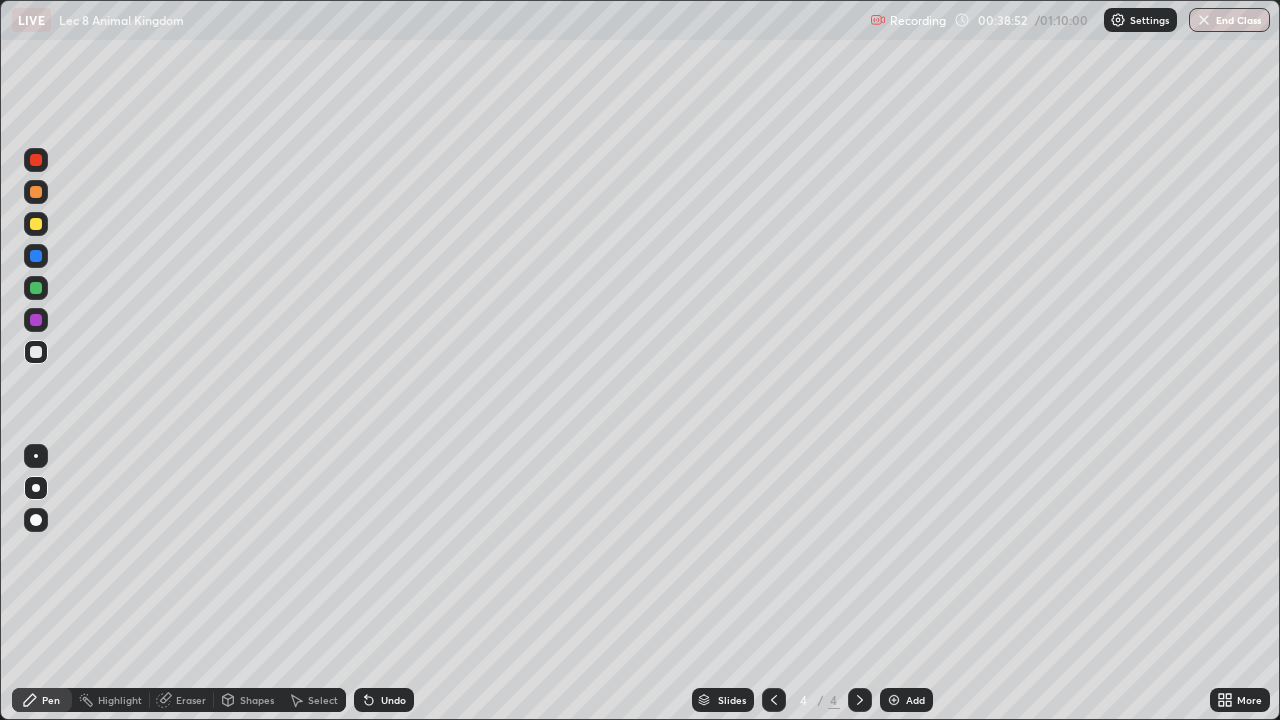 click on "Slides 4 / 4 Add" at bounding box center (812, 700) 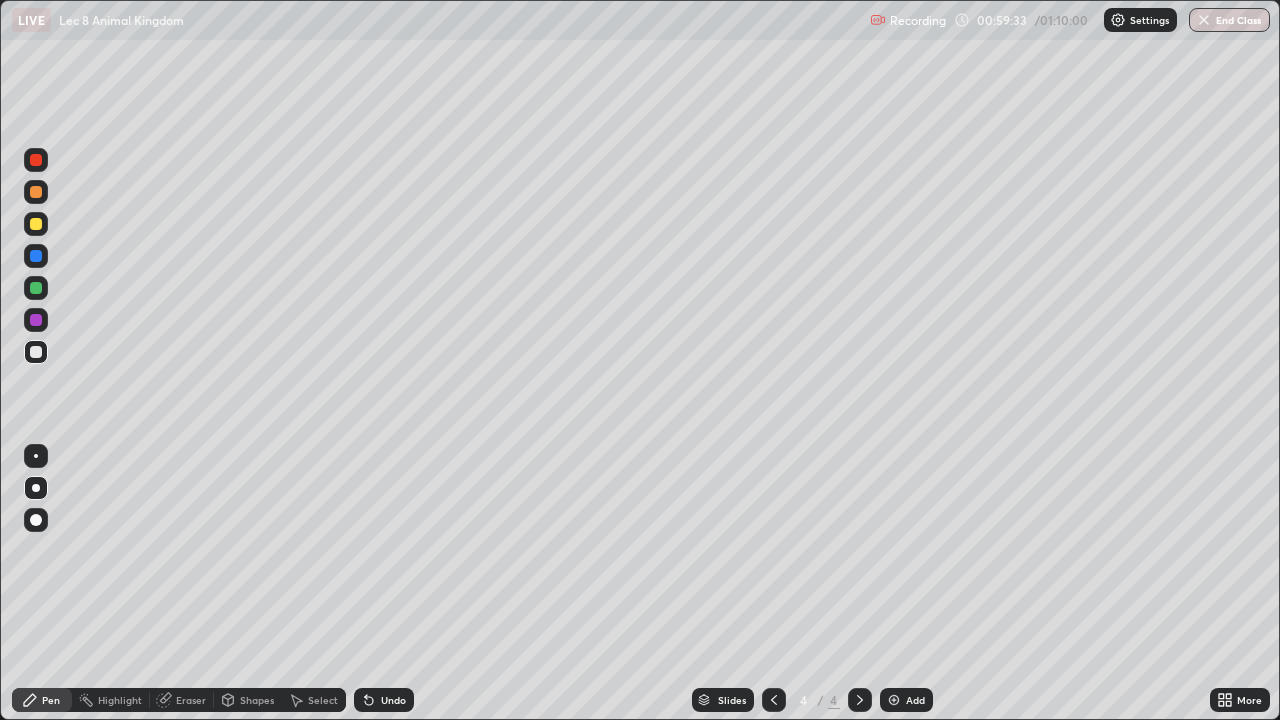 click at bounding box center (894, 700) 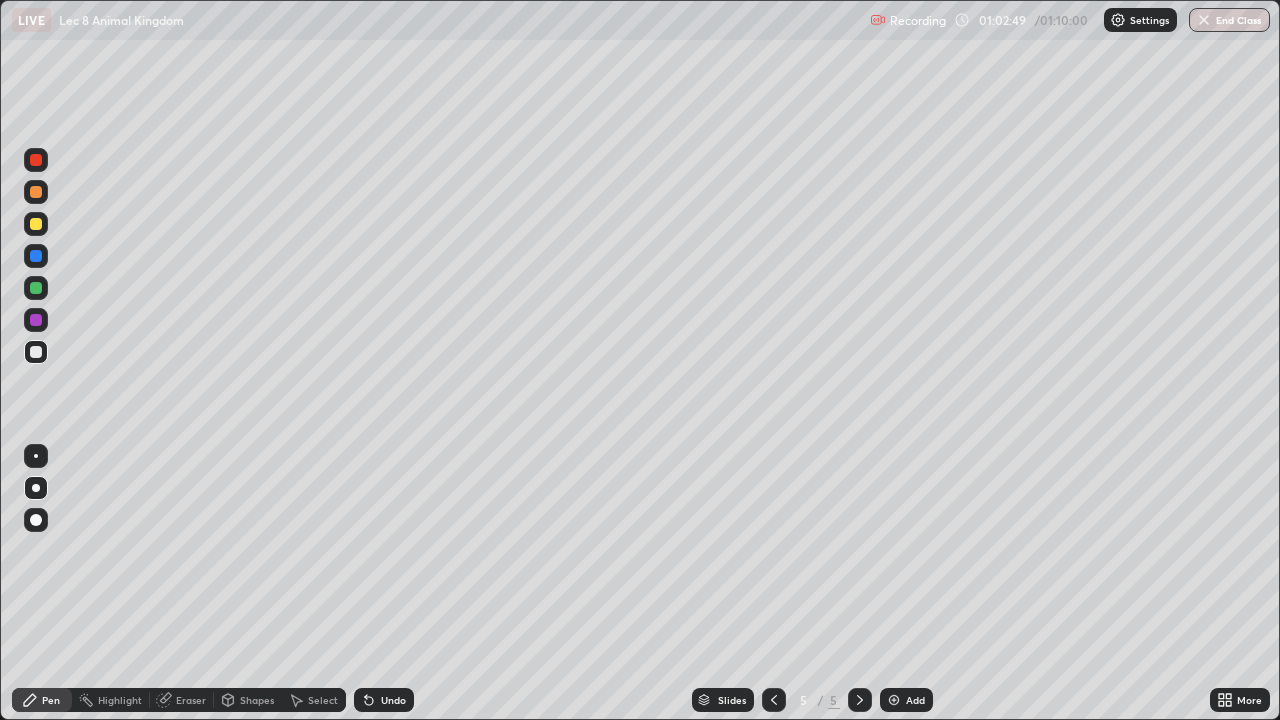 click at bounding box center (36, 224) 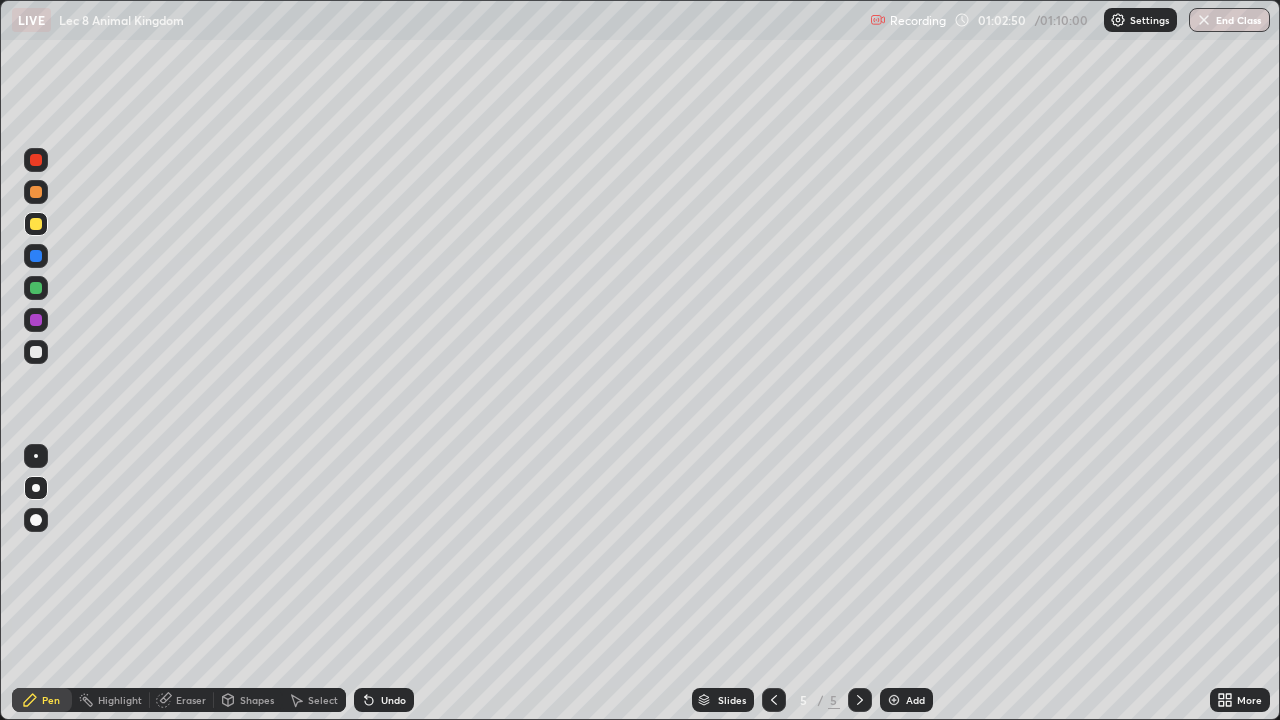click at bounding box center (36, 520) 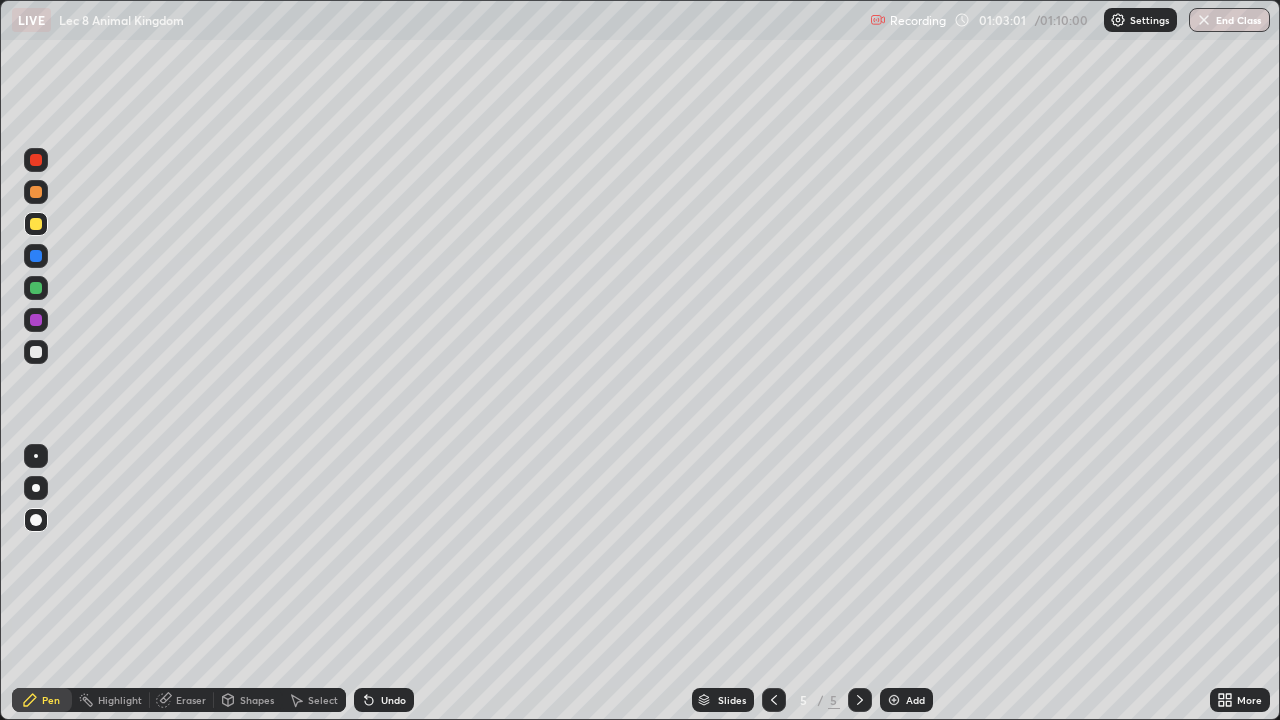 click on "Select" at bounding box center (314, 700) 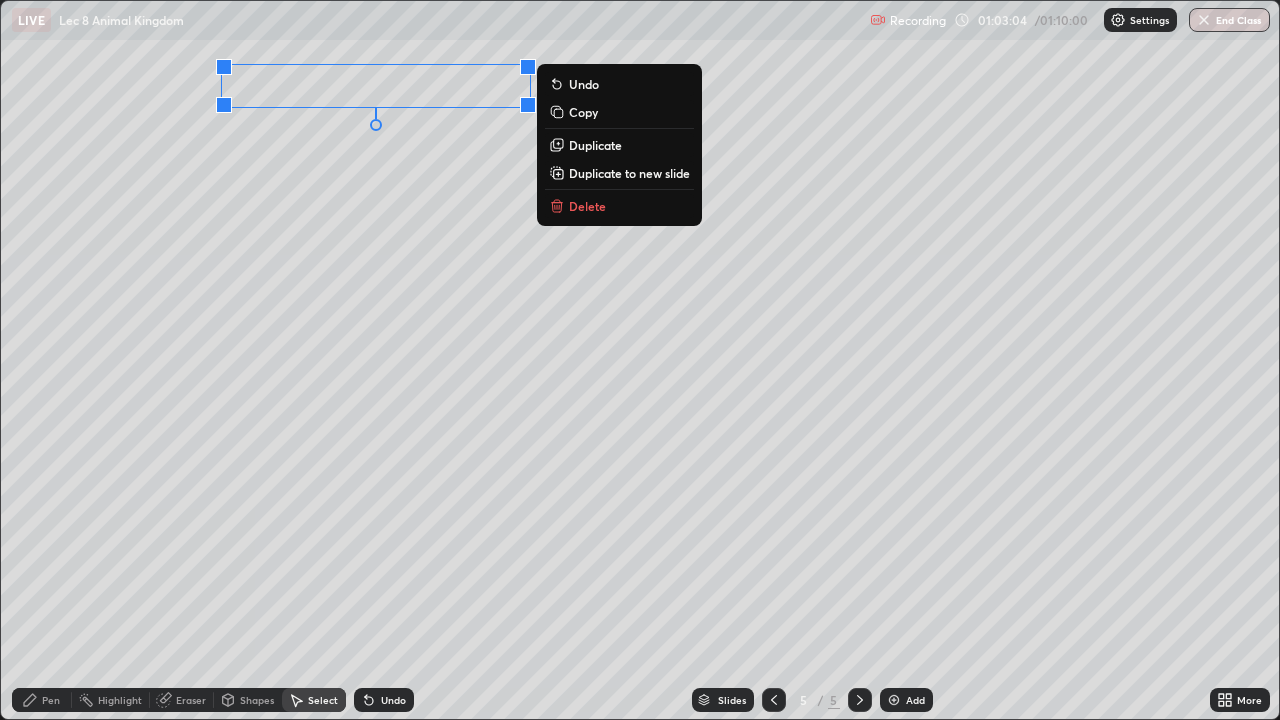 click on "0 ° Undo Copy Duplicate Duplicate to new slide Delete" at bounding box center [640, 360] 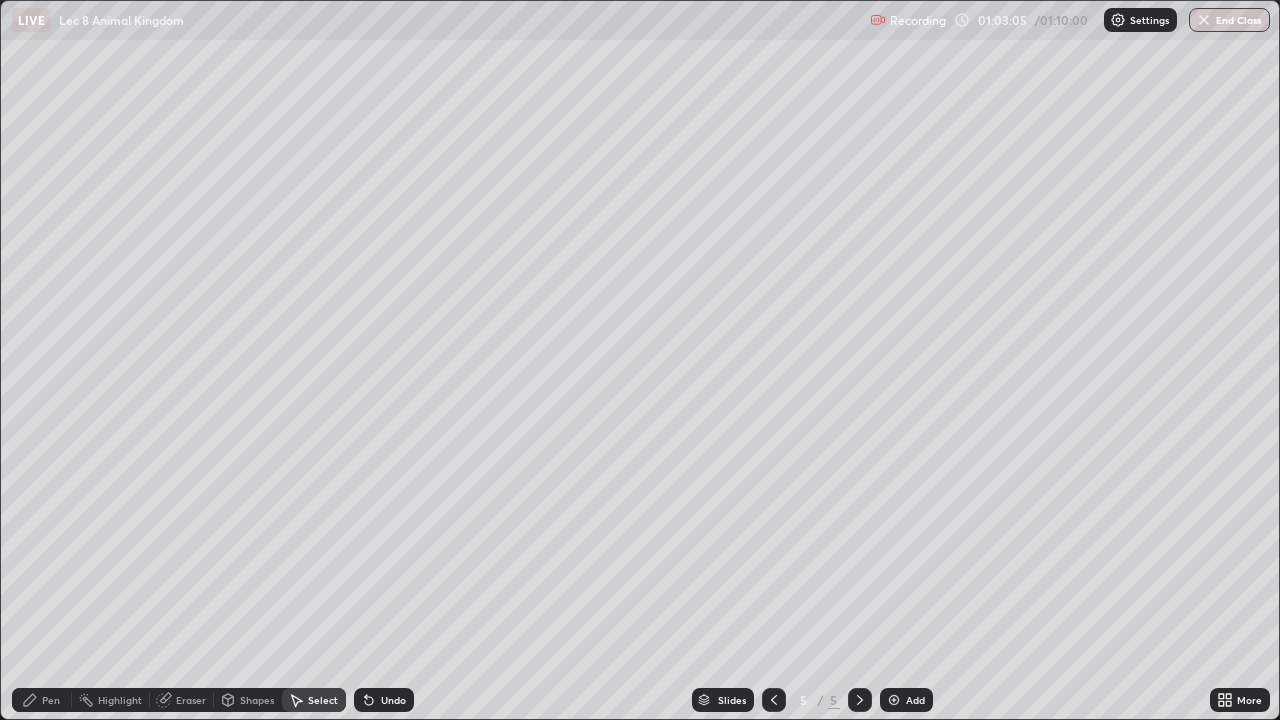 click on "Pen" at bounding box center [42, 700] 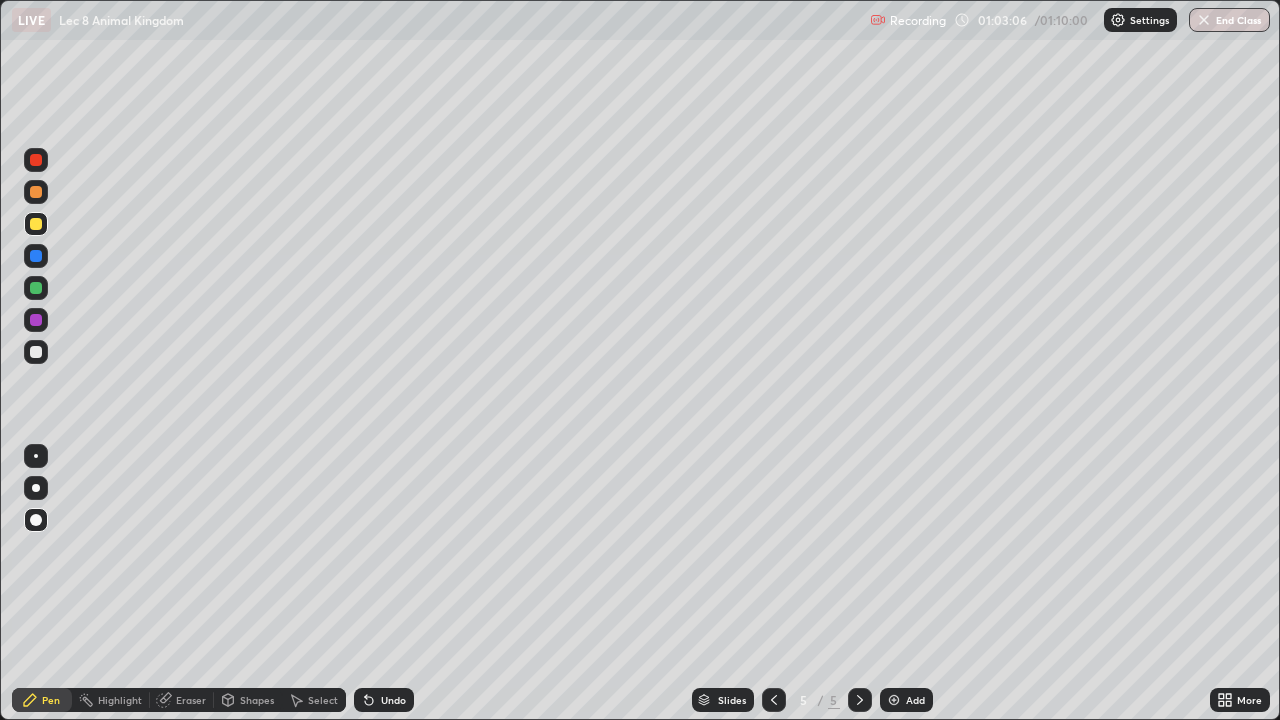 click at bounding box center [36, 352] 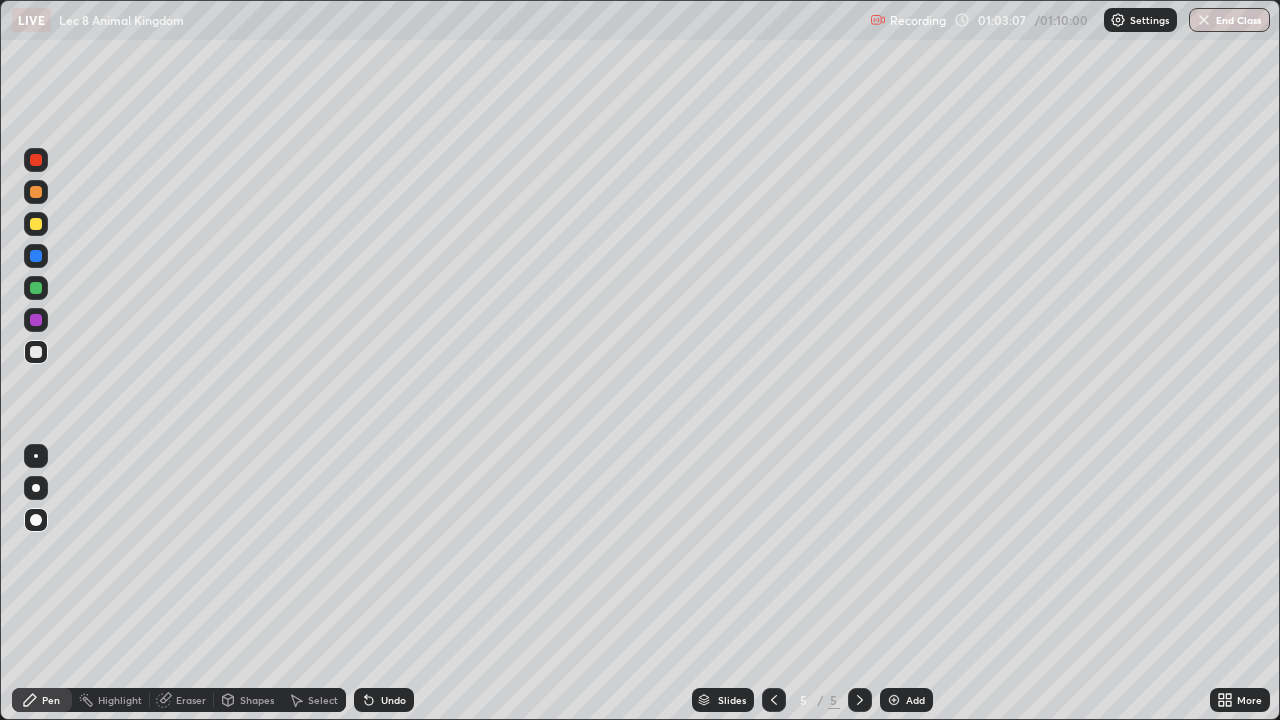 click at bounding box center [36, 488] 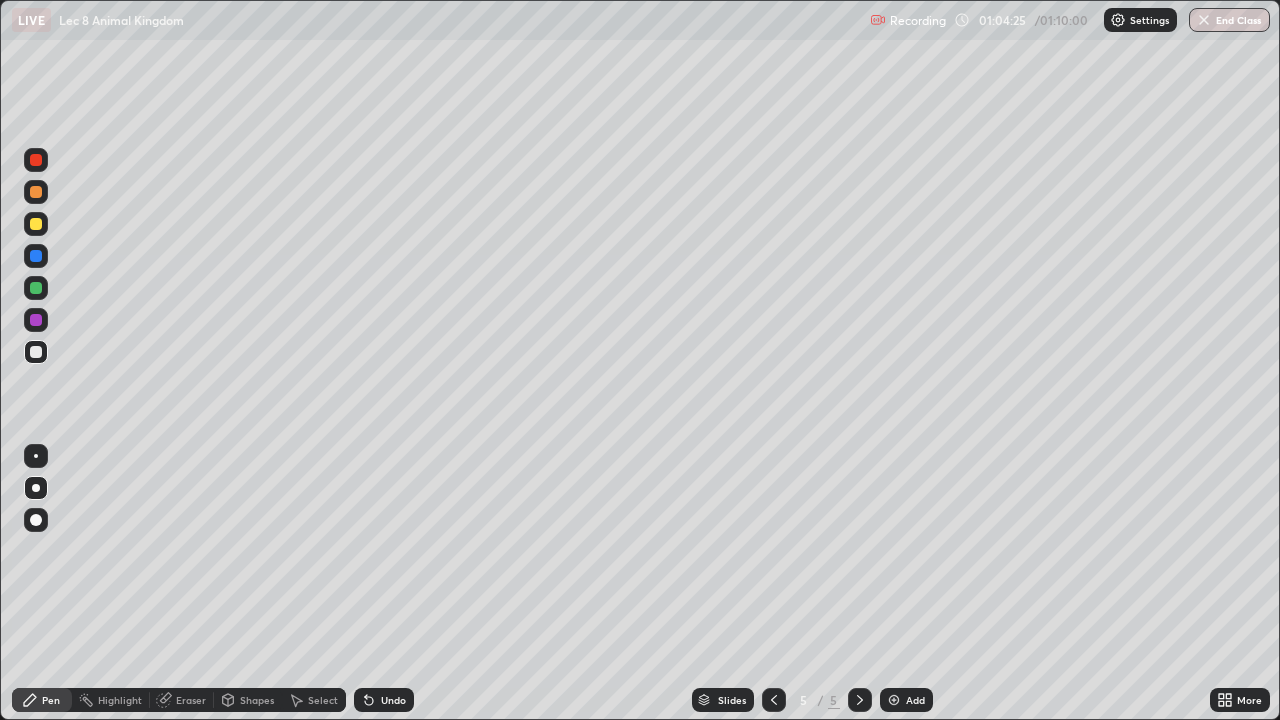 click on "Select" at bounding box center [314, 700] 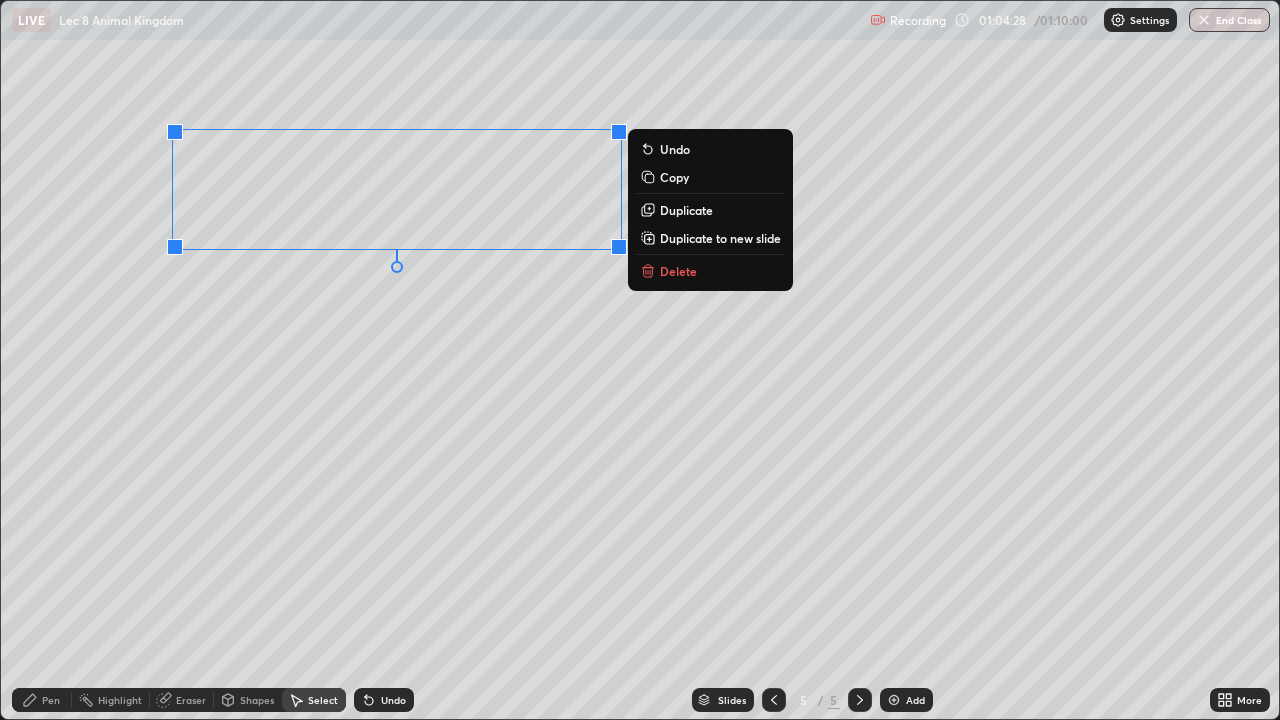 click on "0 ° Undo Copy Duplicate Duplicate to new slide Delete" at bounding box center (640, 360) 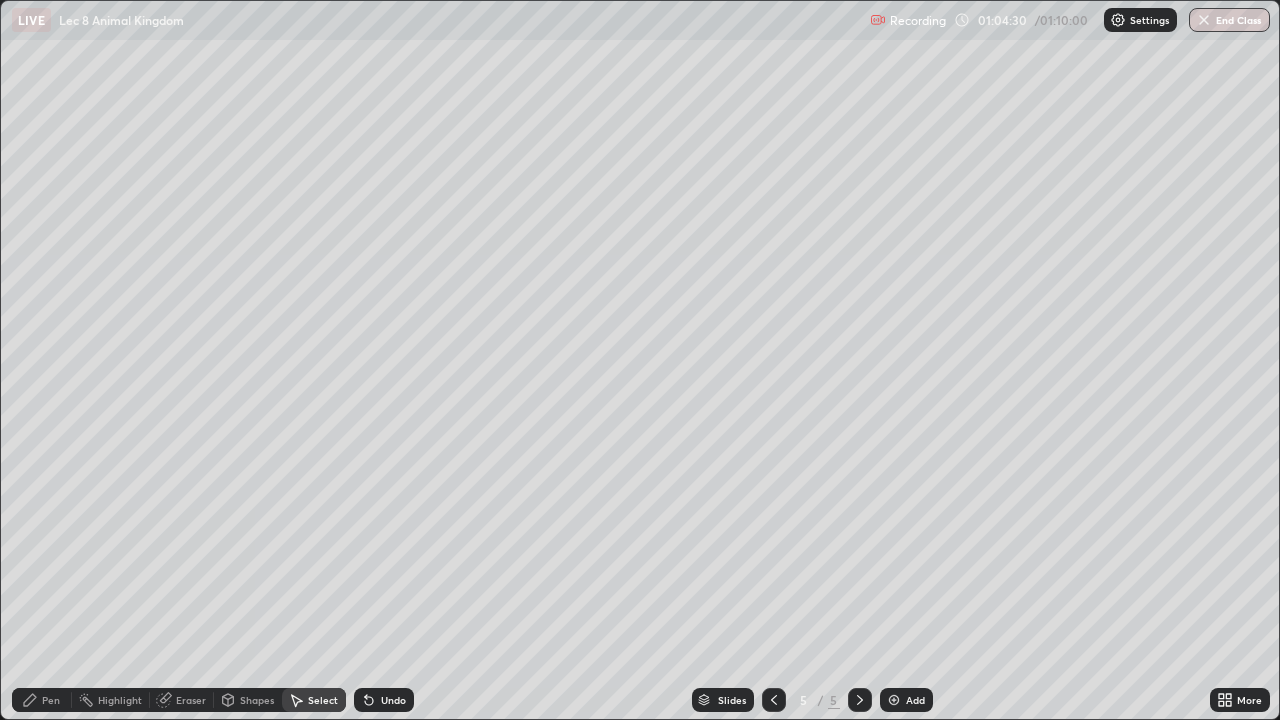 click on "Pen" at bounding box center [42, 700] 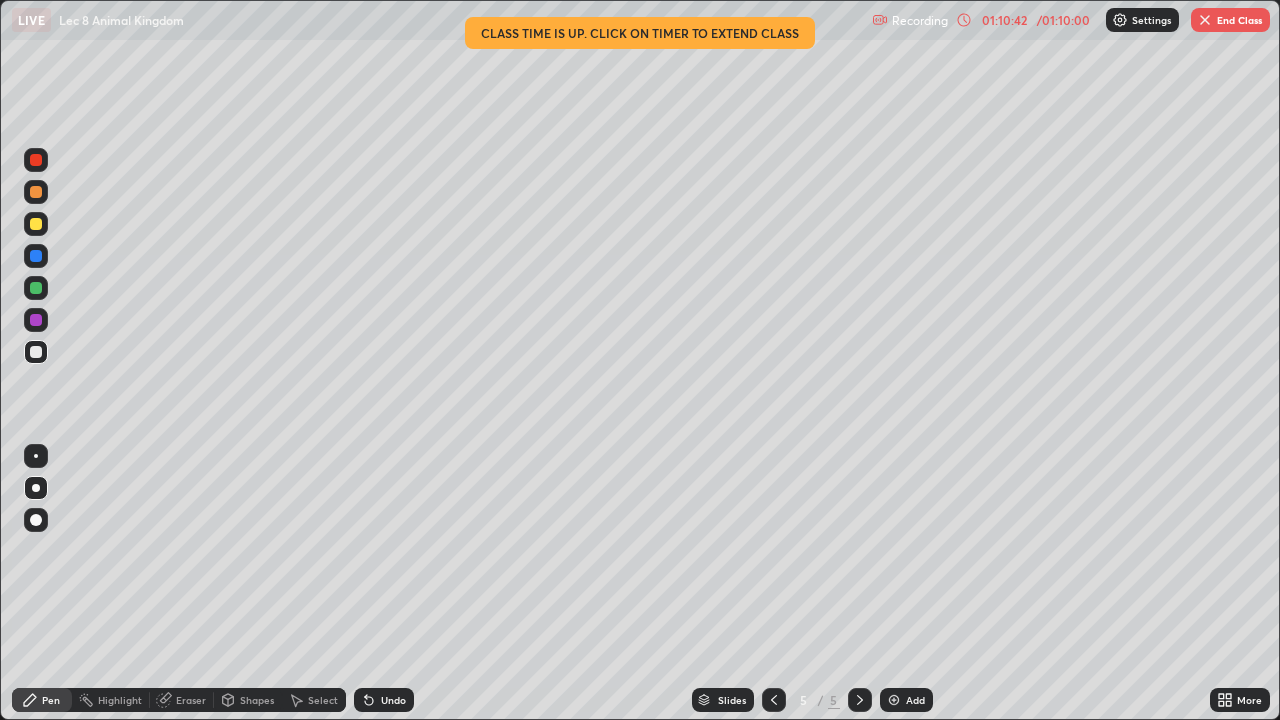 click on "Select" at bounding box center [323, 700] 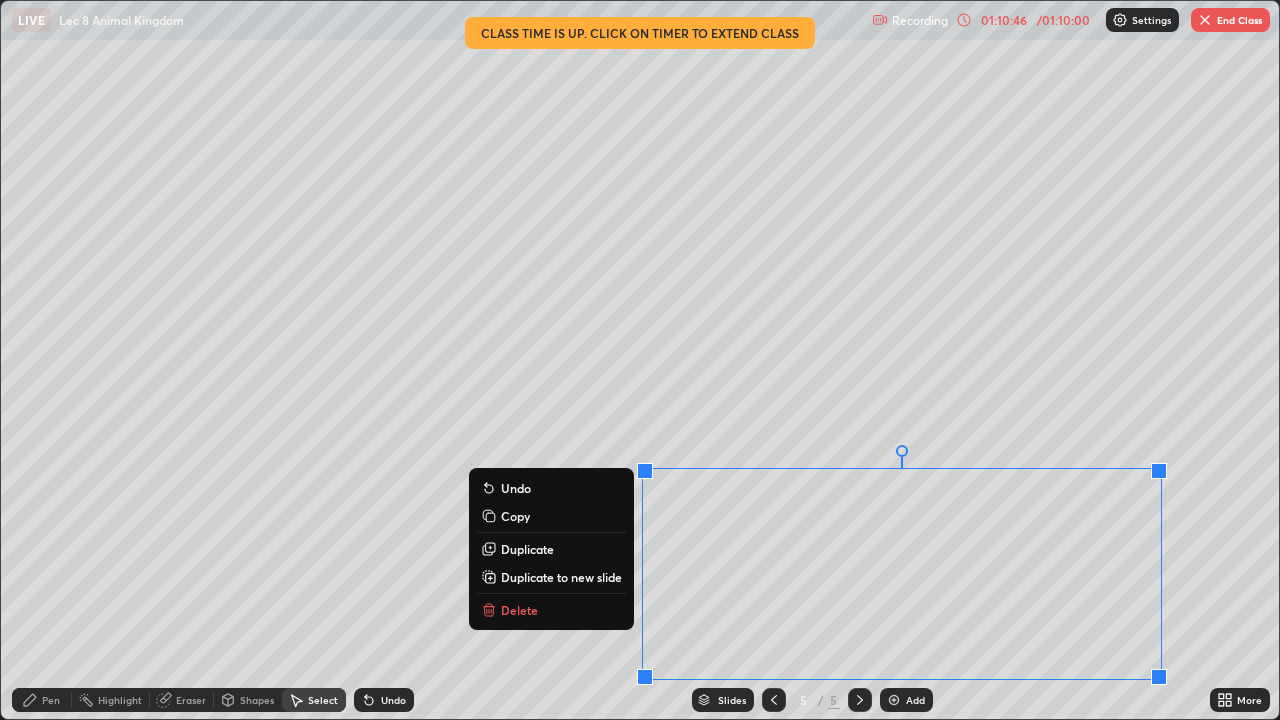 click on "Slides 5 / 5 Add" at bounding box center [812, 700] 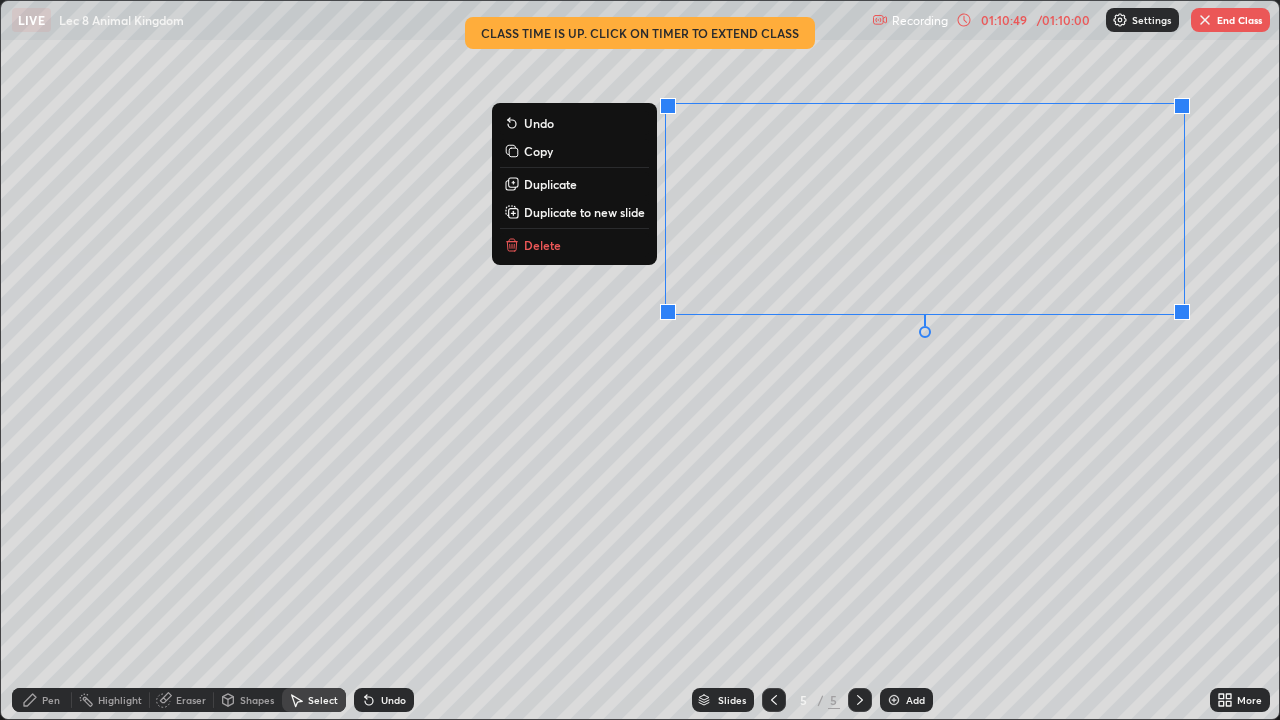 click on "0 ° Undo Copy Duplicate Duplicate to new slide Delete" at bounding box center (640, 360) 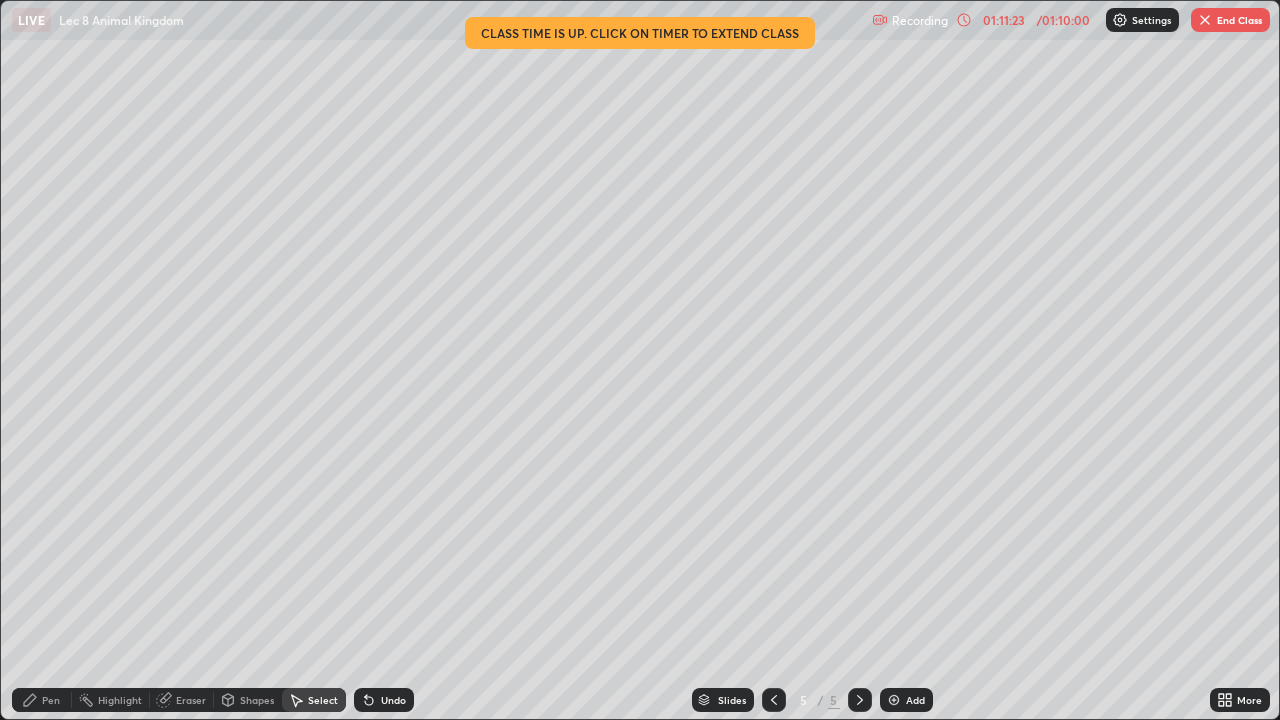 click 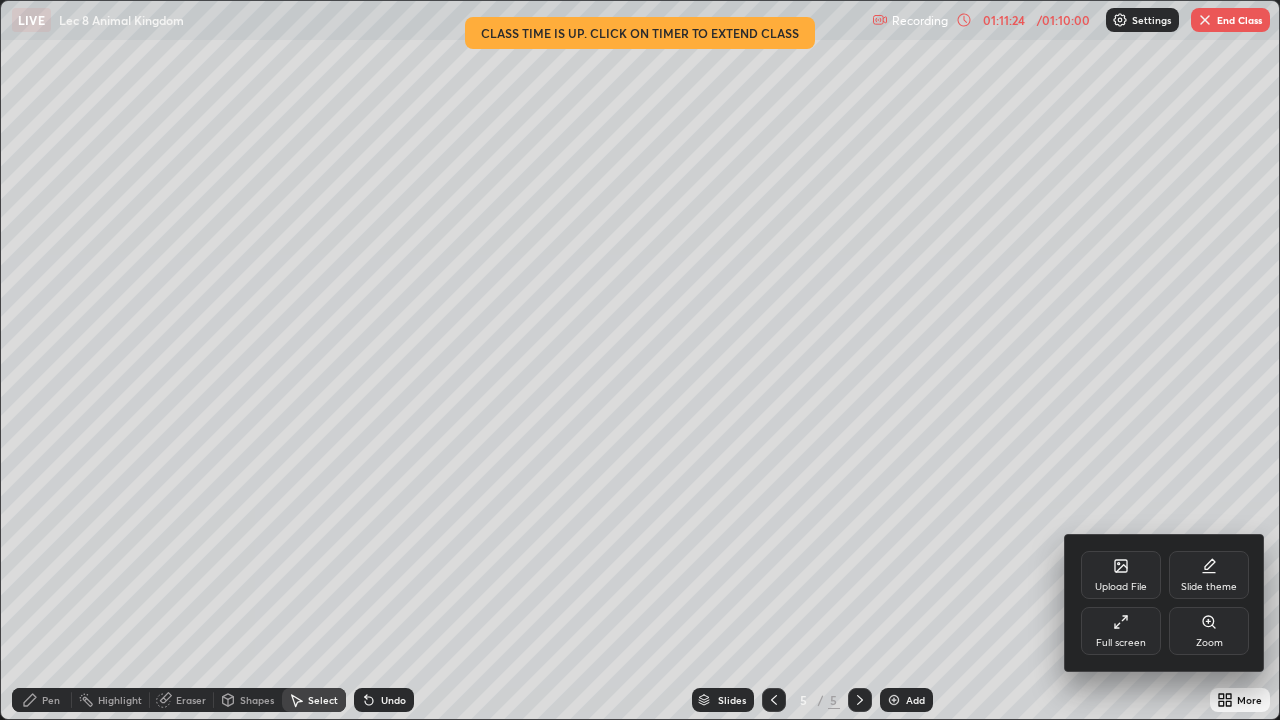 click on "Full screen" at bounding box center [1121, 643] 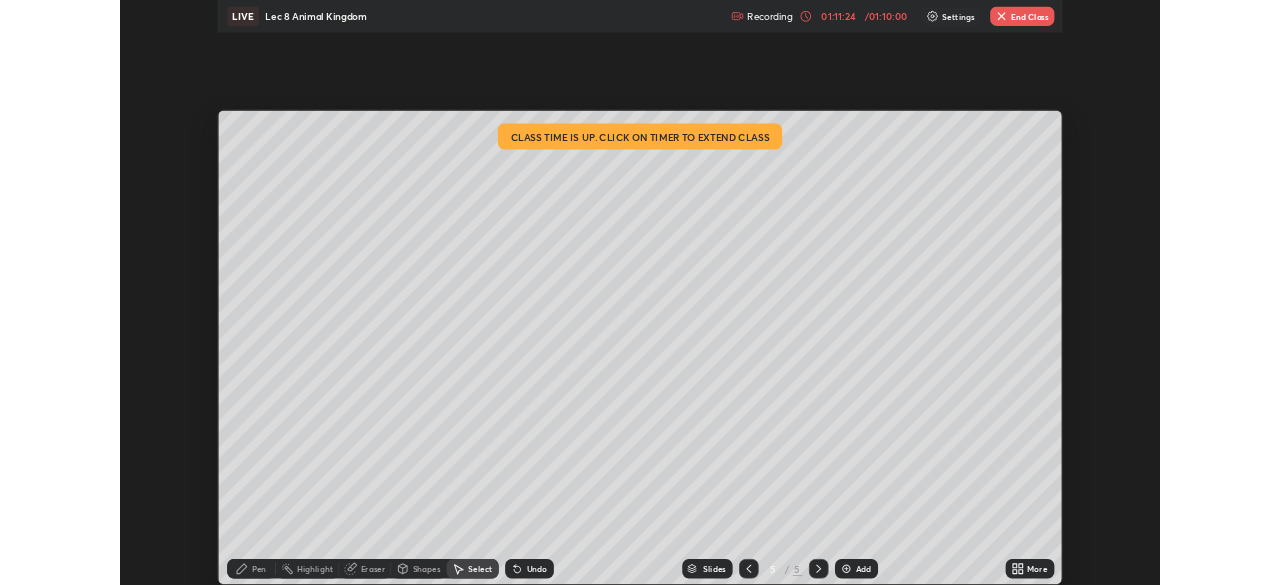 scroll, scrollTop: 585, scrollLeft: 1280, axis: both 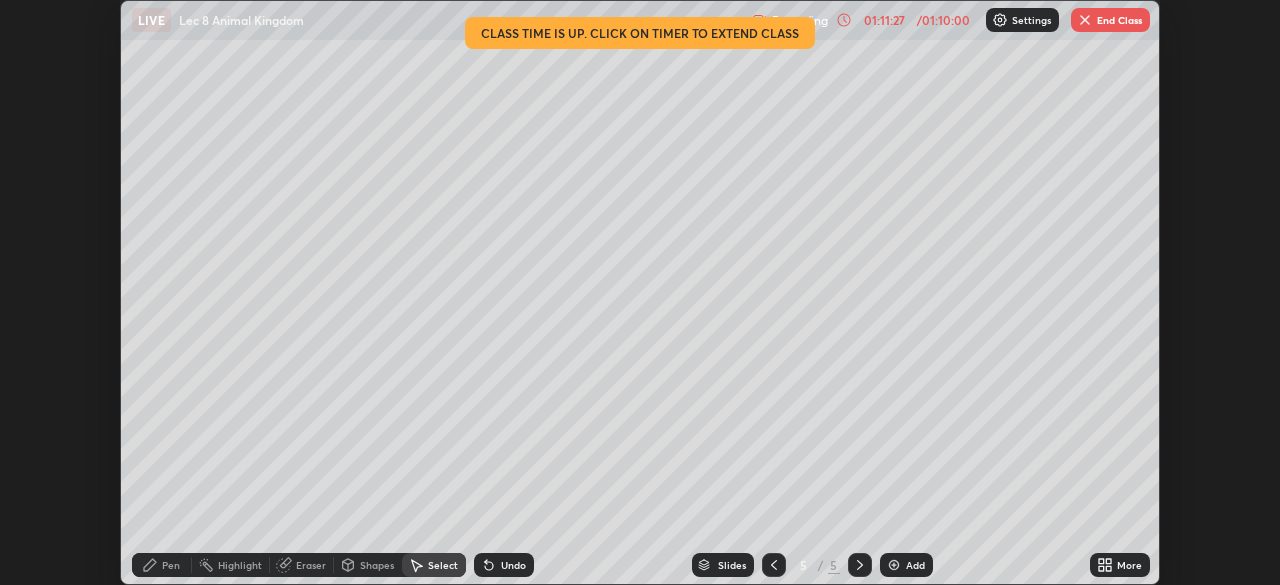 click on "End Class" at bounding box center (1110, 20) 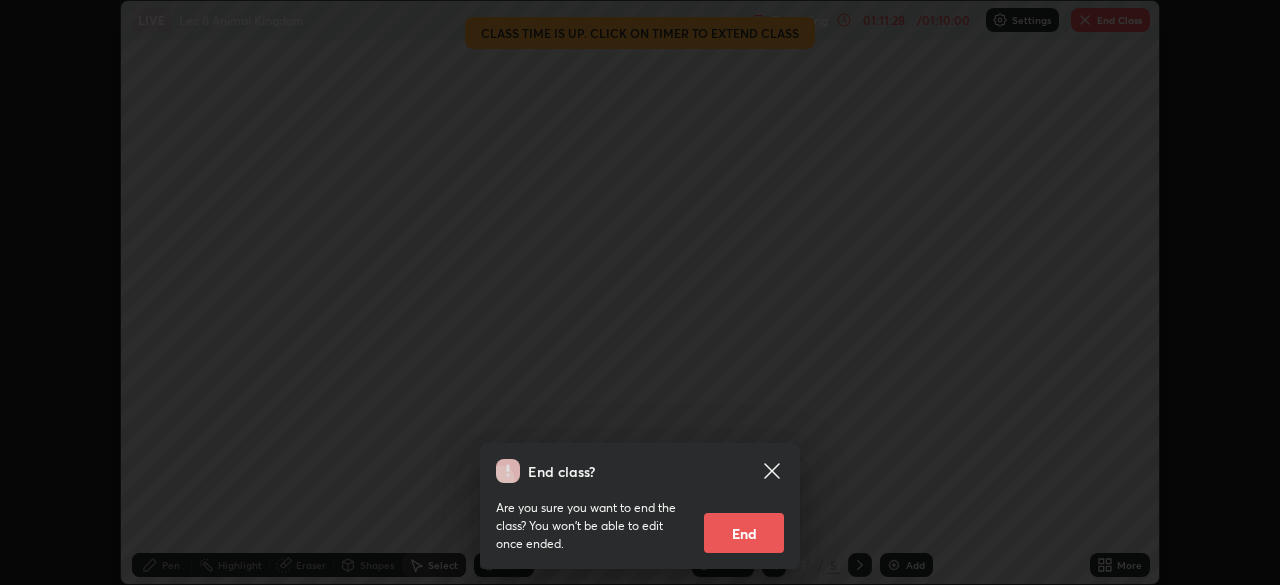 click on "End" at bounding box center (744, 533) 